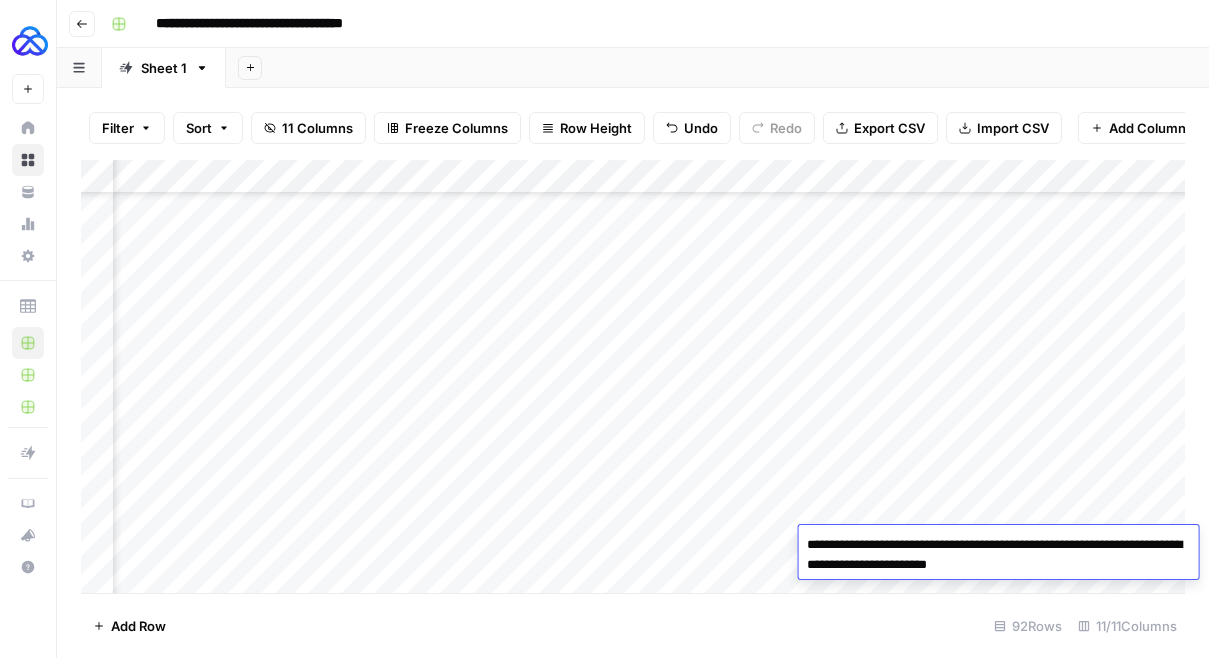 scroll, scrollTop: 0, scrollLeft: 0, axis: both 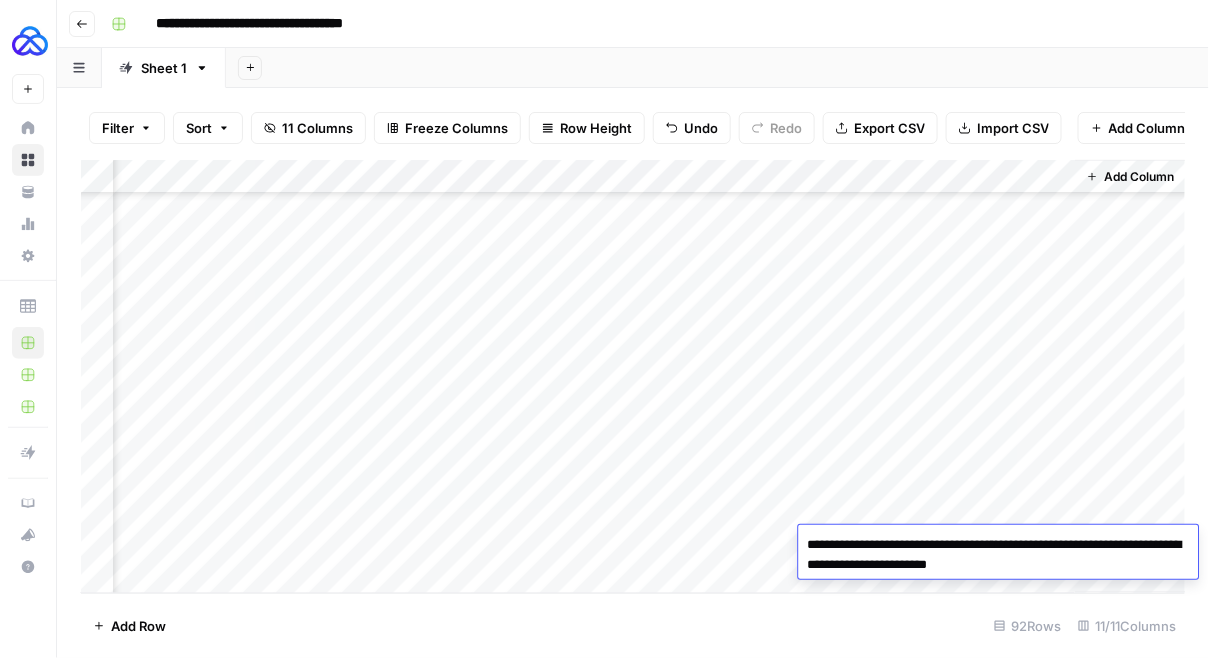 click 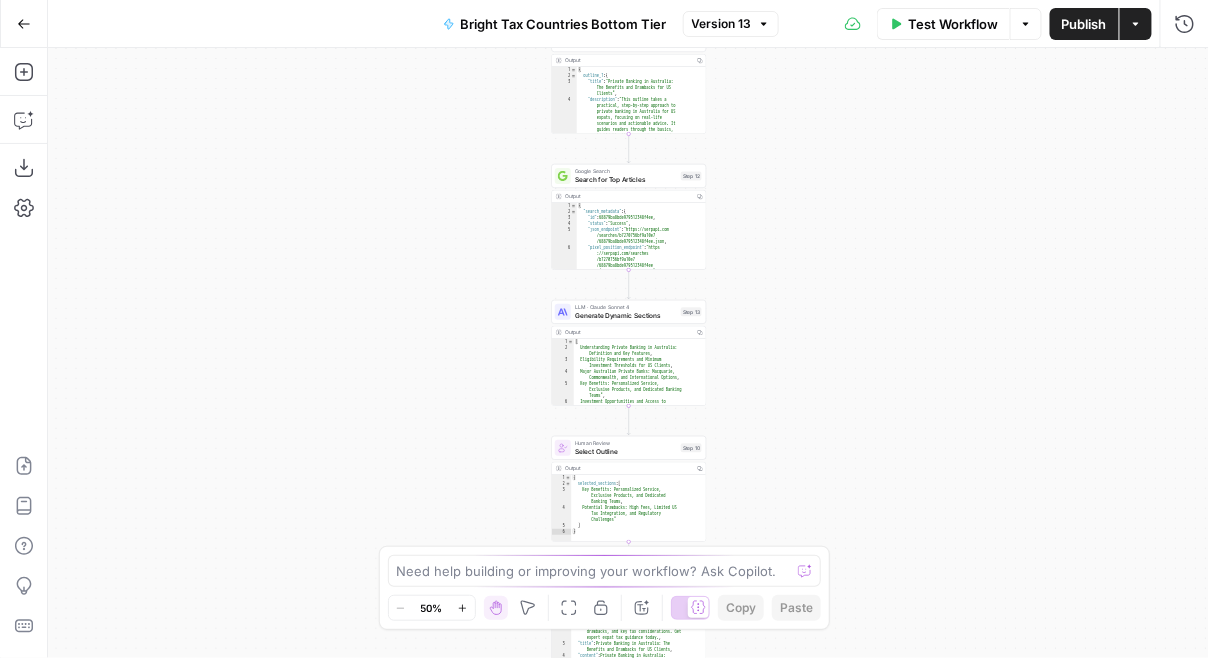 click 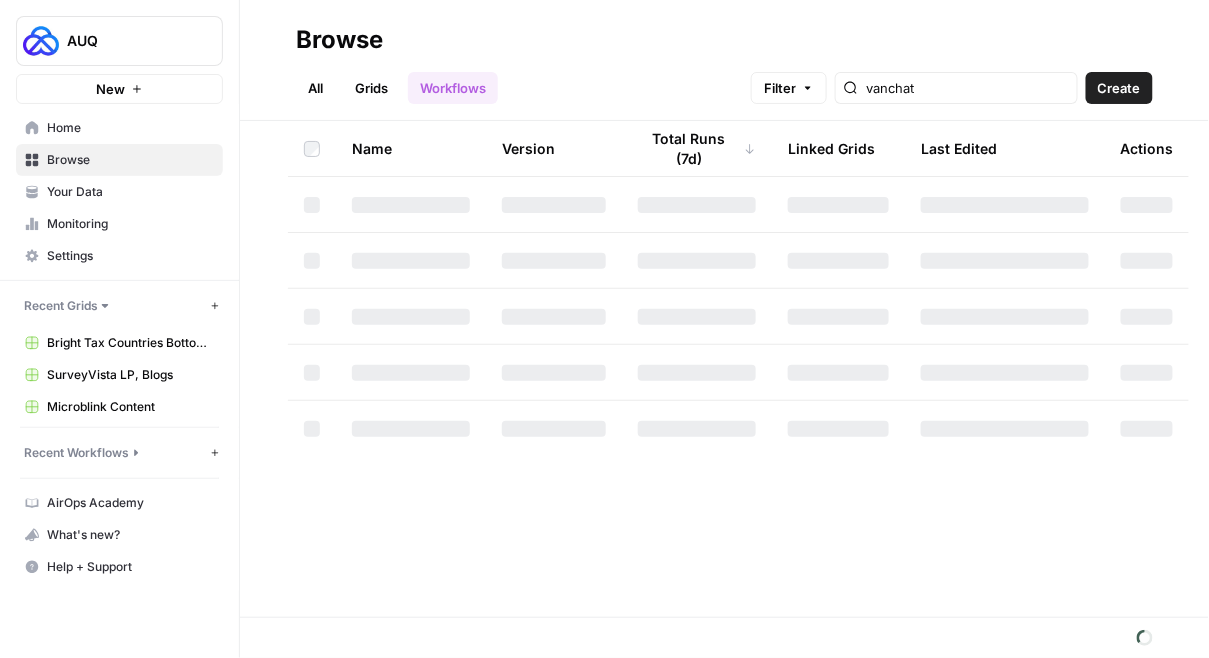 click on "Grids" at bounding box center (371, 88) 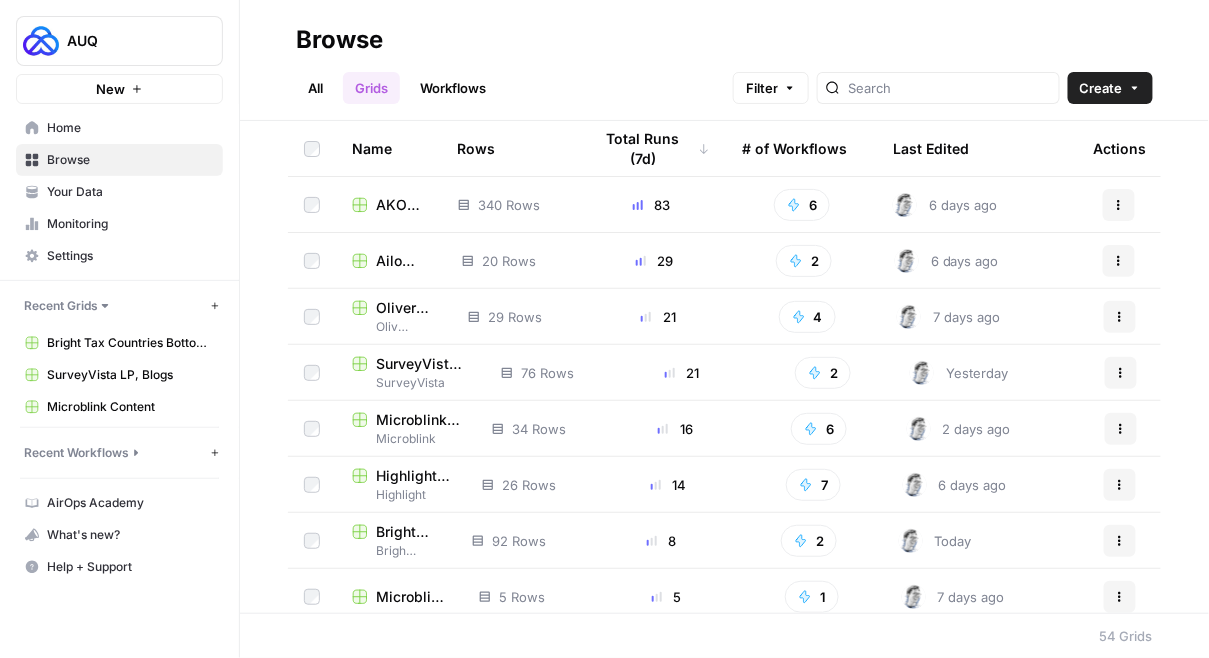 click at bounding box center [938, 88] 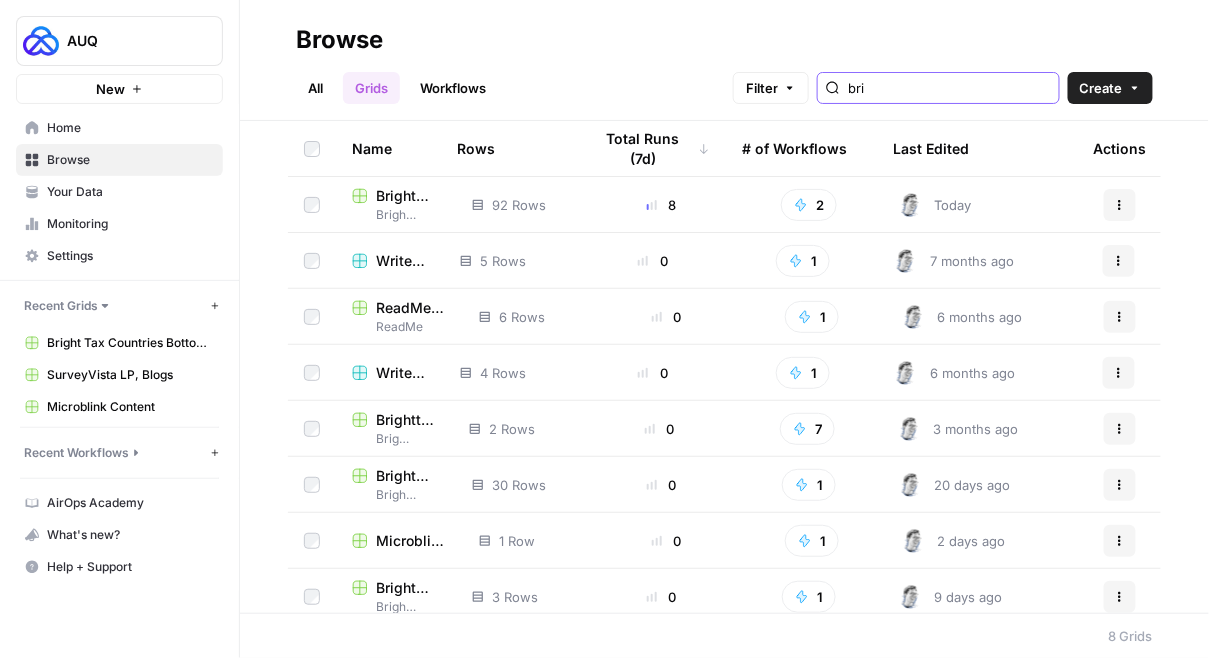 type on "bri" 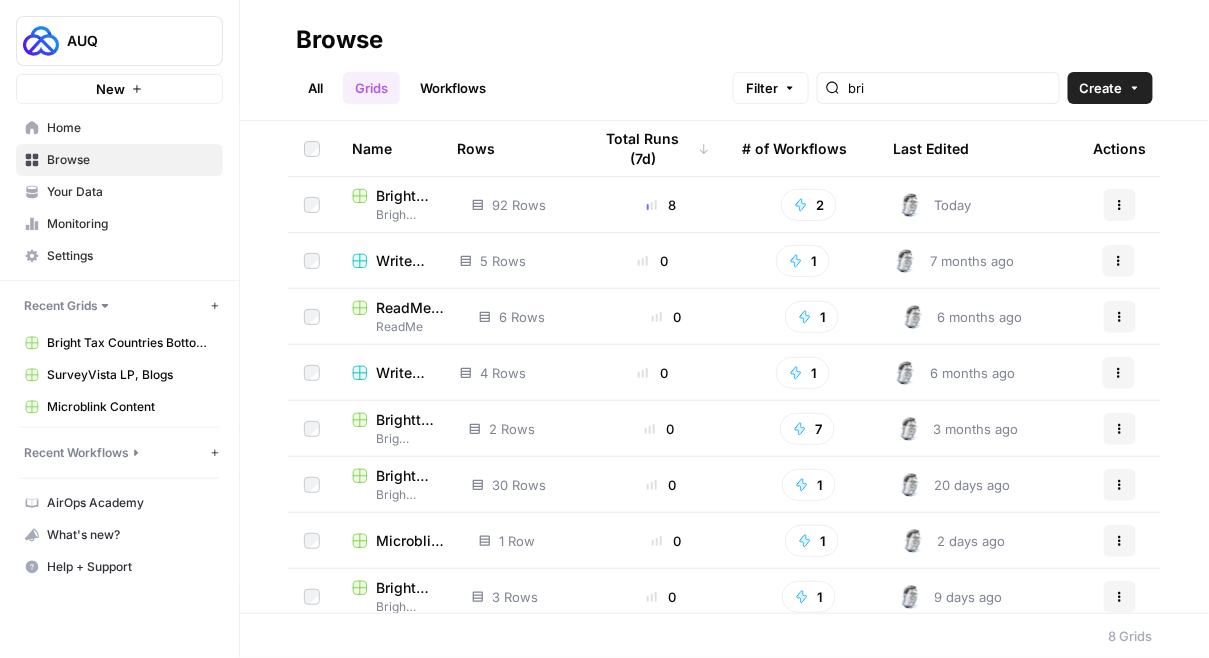 click on "All" at bounding box center (315, 88) 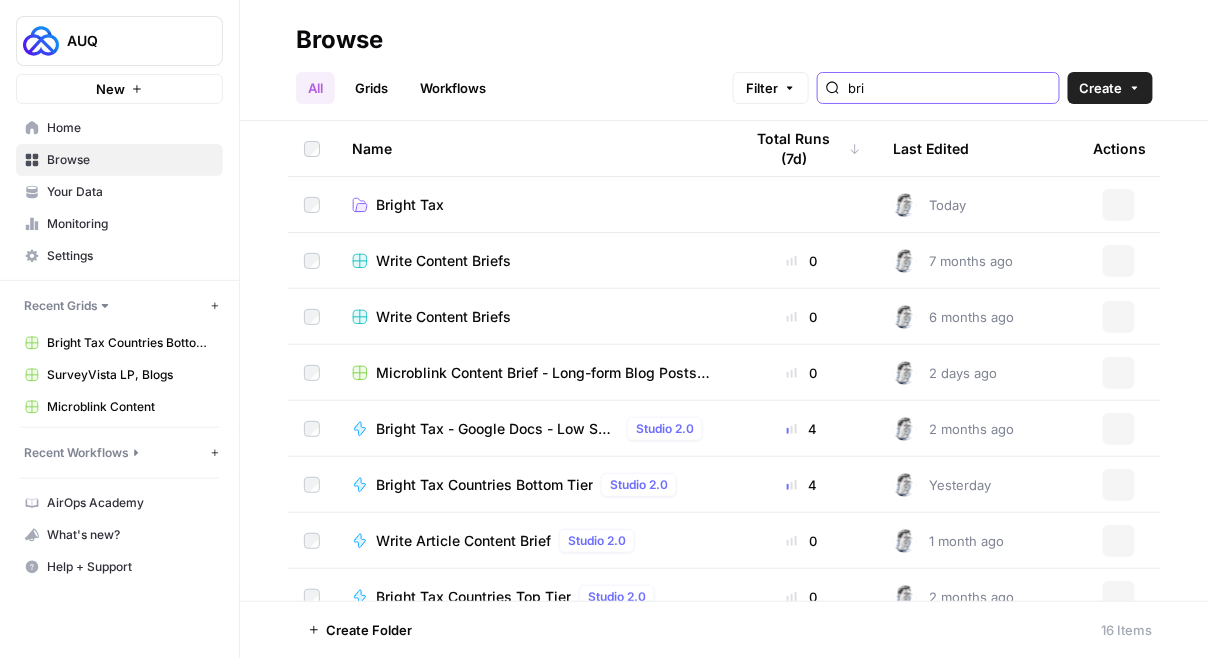 click on "bri" at bounding box center [949, 88] 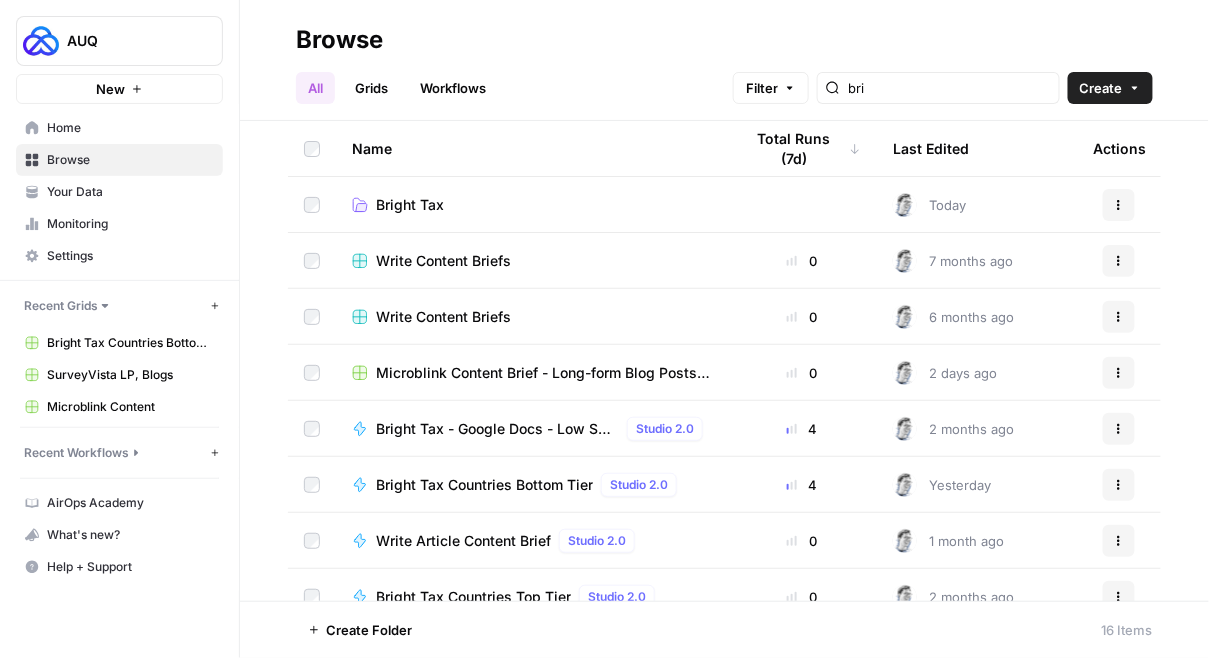 click on "Bright Tax" at bounding box center (410, 205) 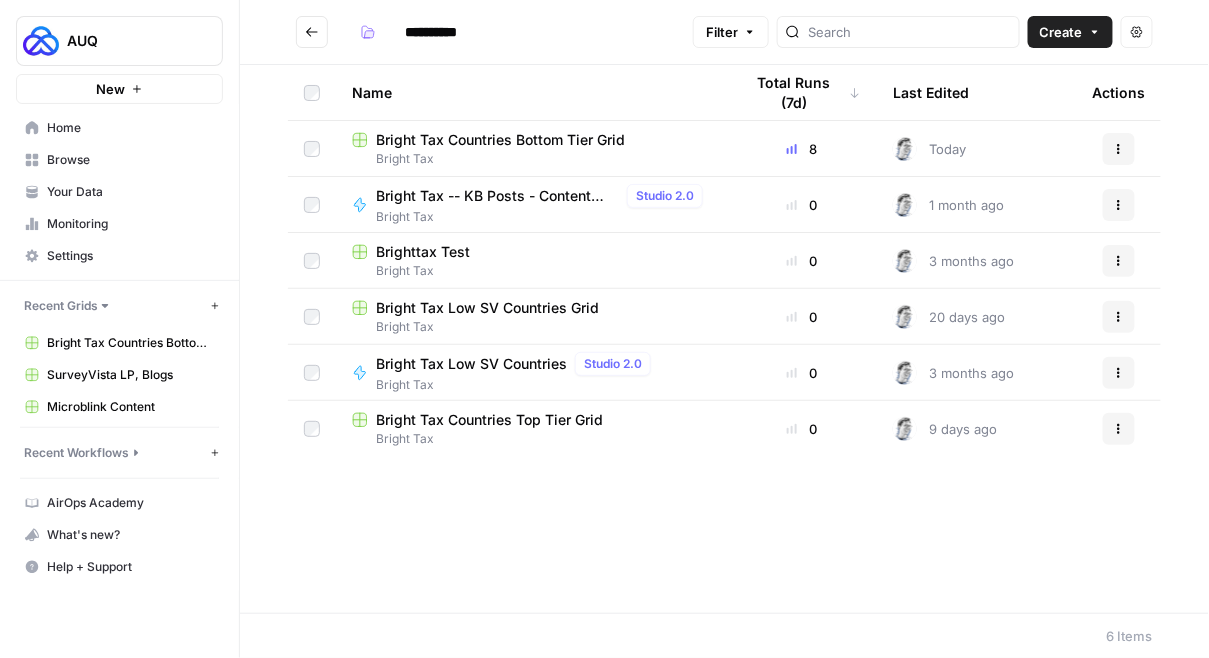 click on "Bright Tax Low SV Countries Grid" at bounding box center [487, 308] 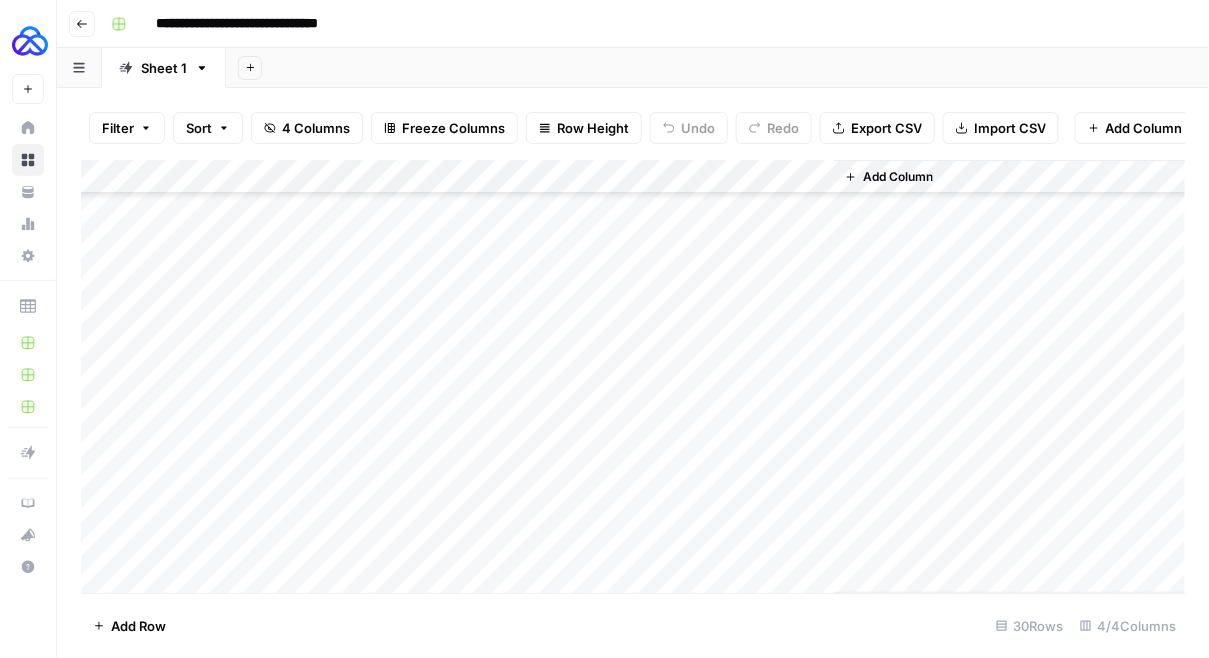 scroll, scrollTop: 652, scrollLeft: 0, axis: vertical 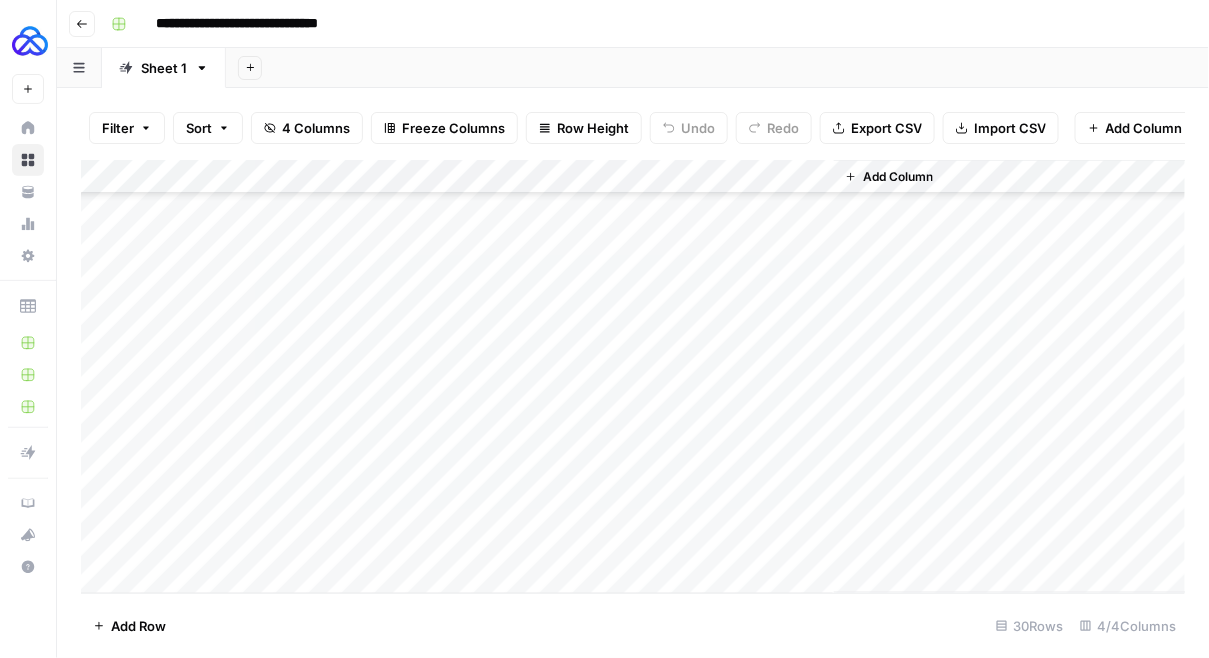 click on "Add Column" at bounding box center (633, 377) 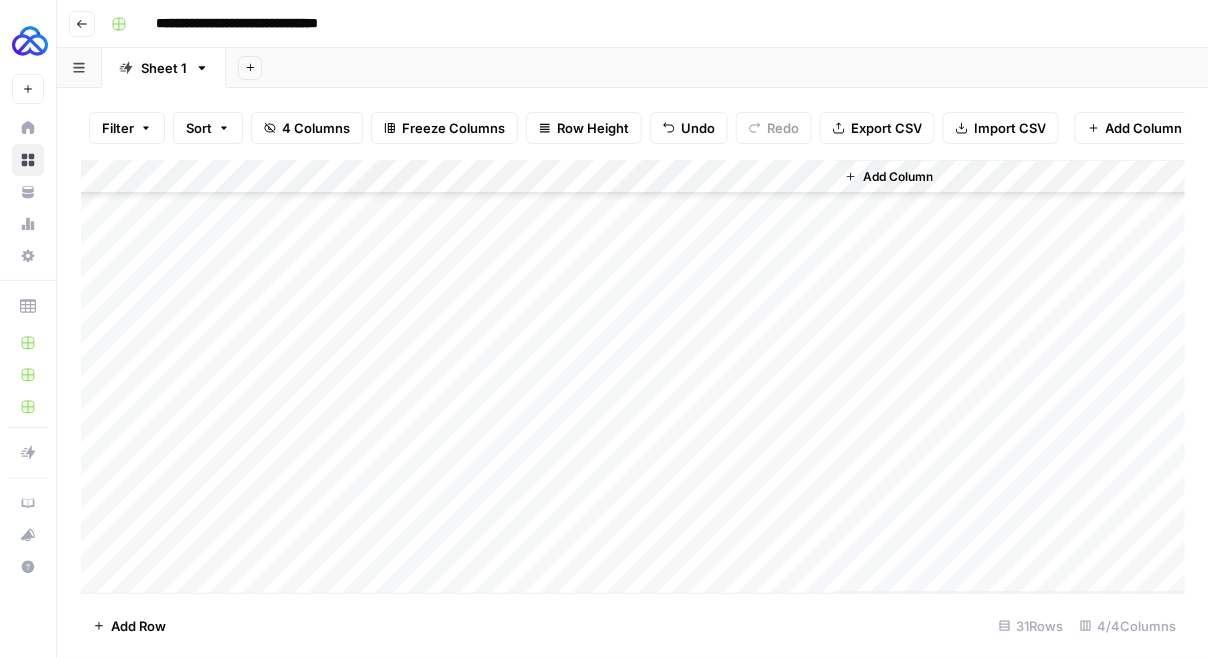 scroll, scrollTop: 686, scrollLeft: 0, axis: vertical 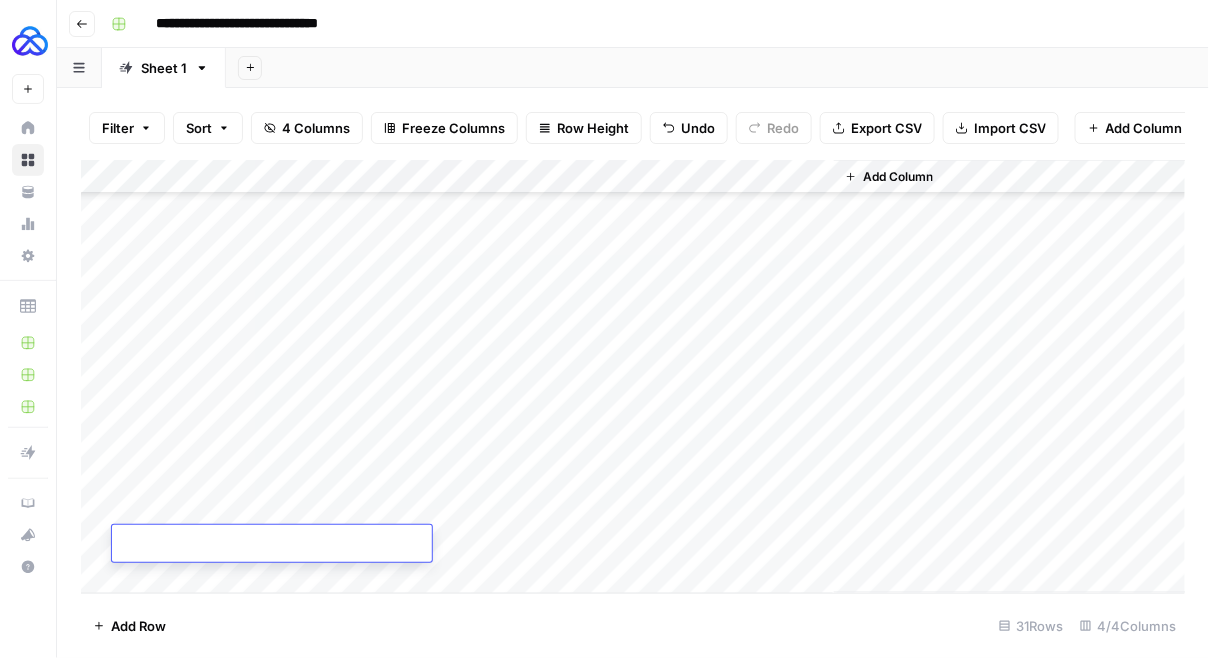 type on "**********" 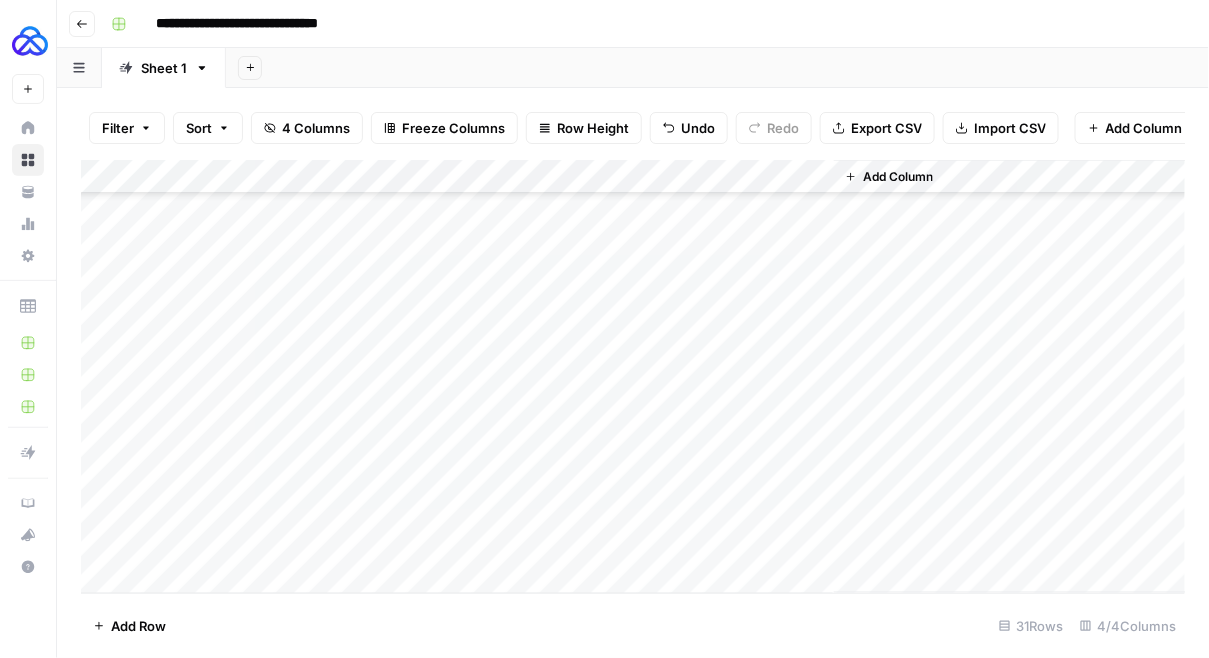 click on "Add Column" at bounding box center [633, 377] 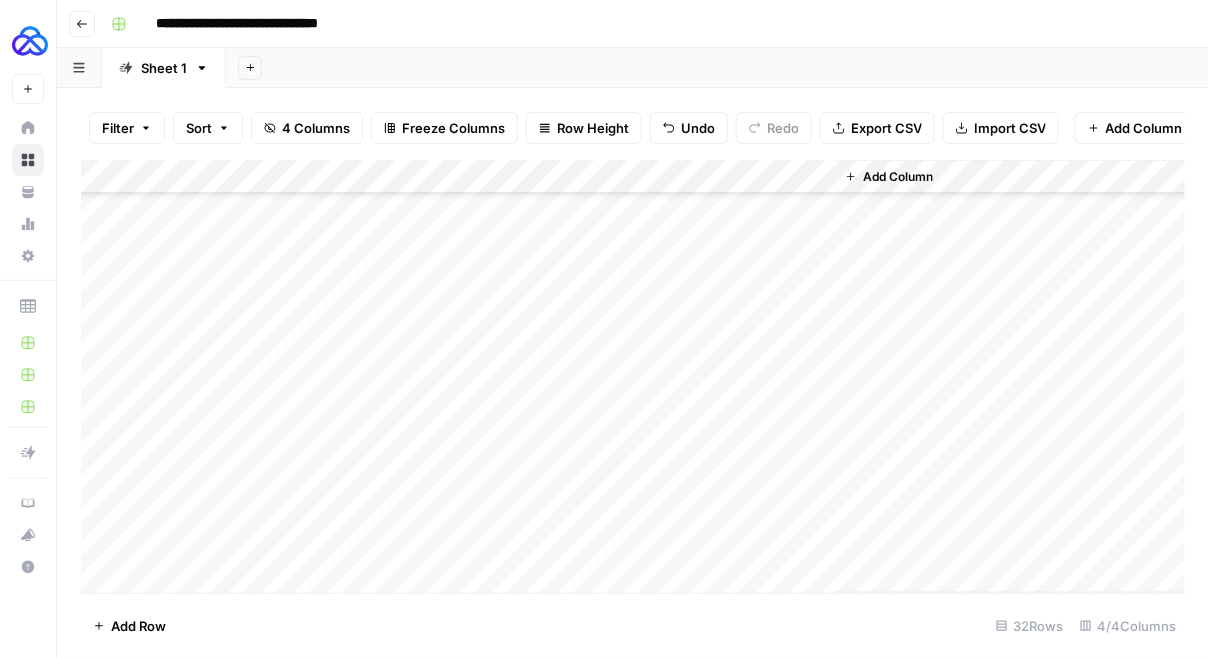 click on "Add Column" at bounding box center (633, 377) 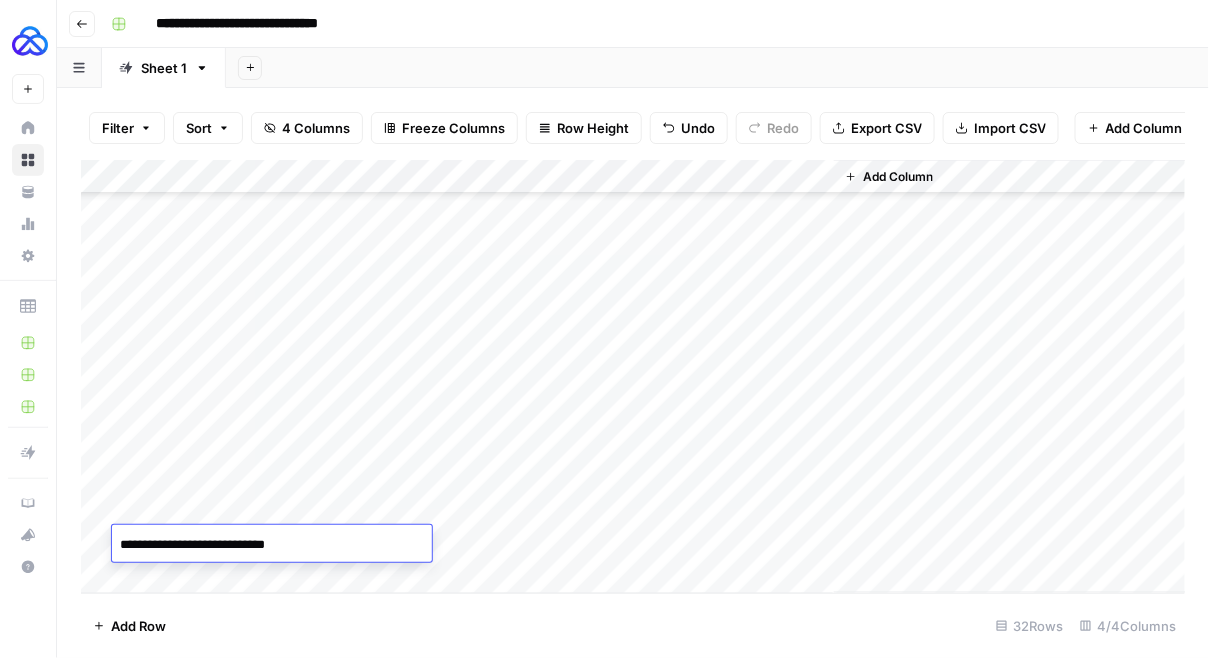 type on "**********" 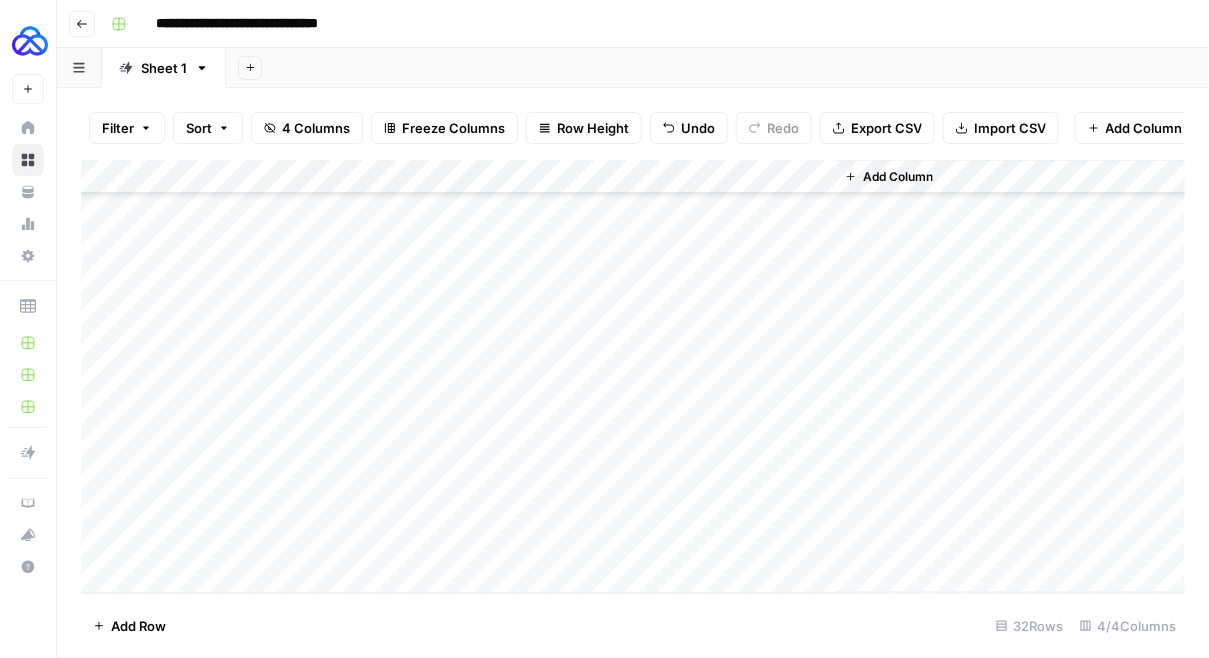 click on "Add Column" at bounding box center (633, 377) 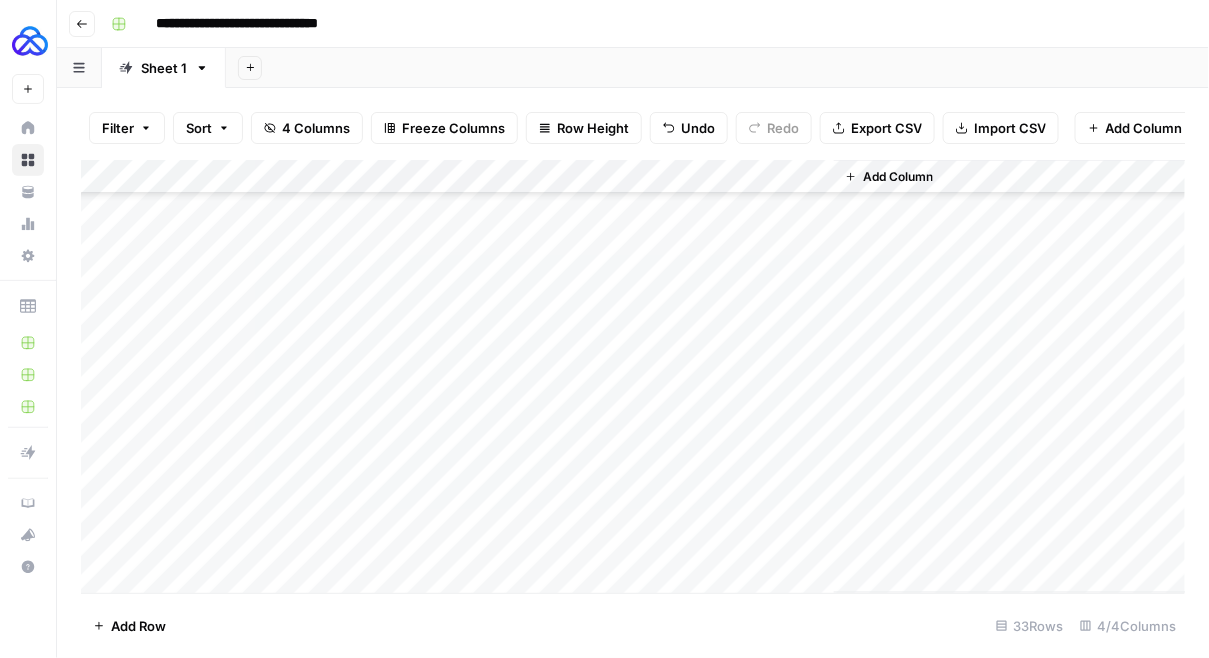 scroll, scrollTop: 754, scrollLeft: 0, axis: vertical 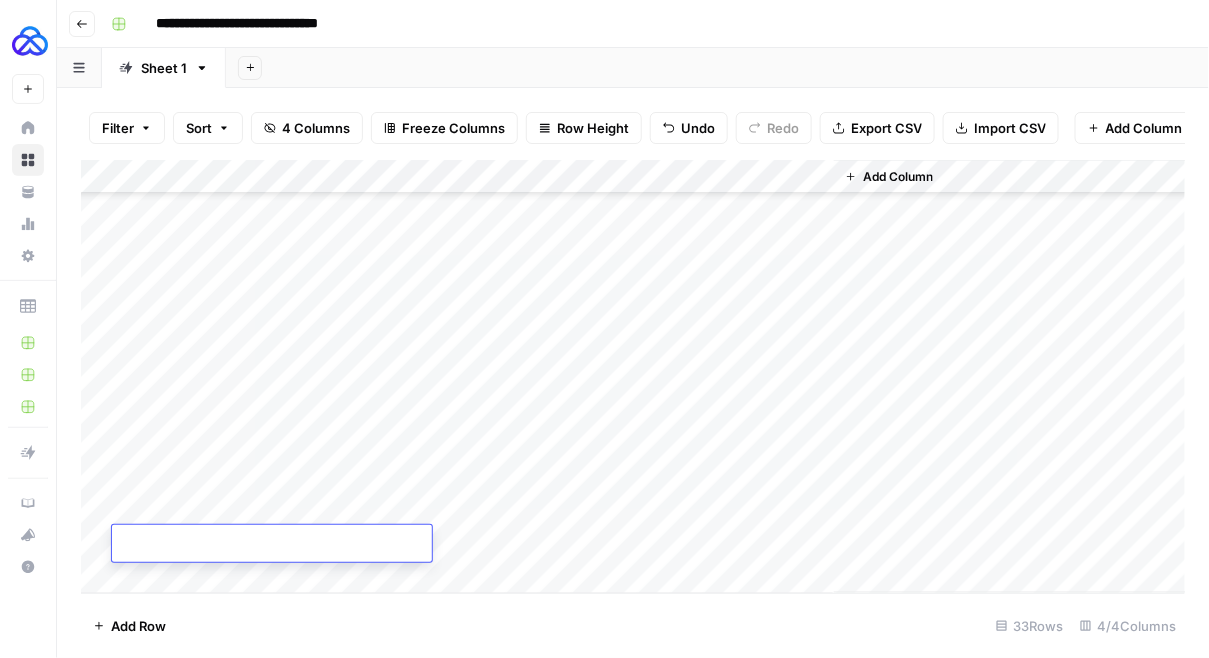 type on "**********" 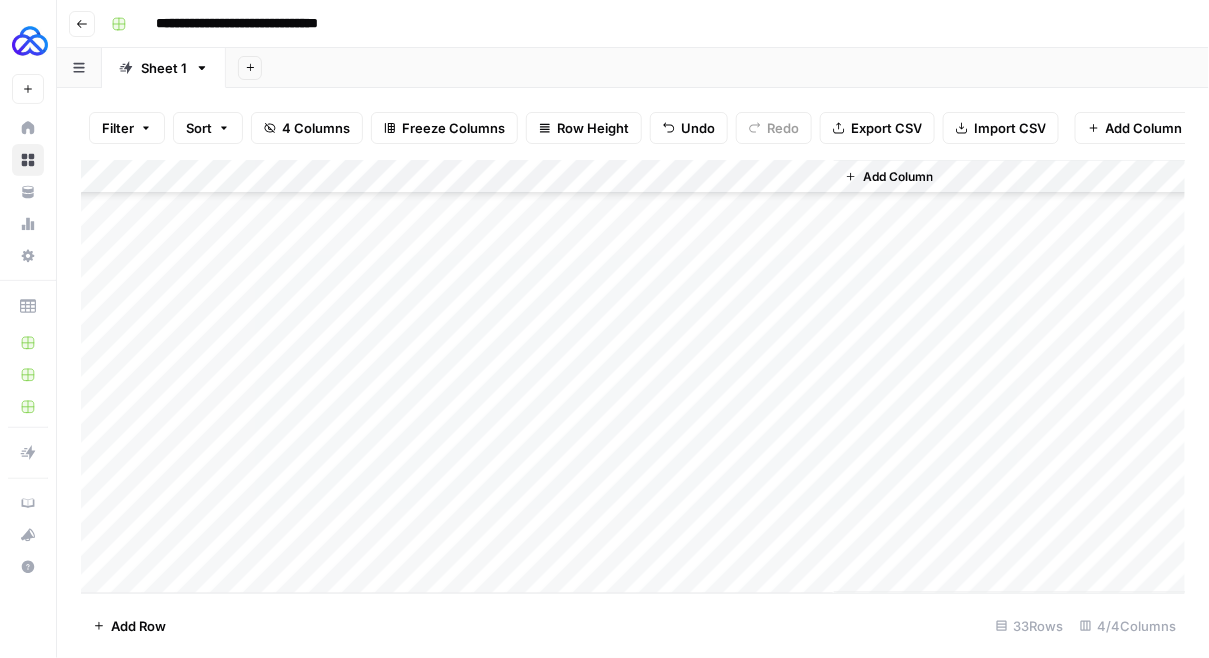 click on "Add Column" at bounding box center [633, 377] 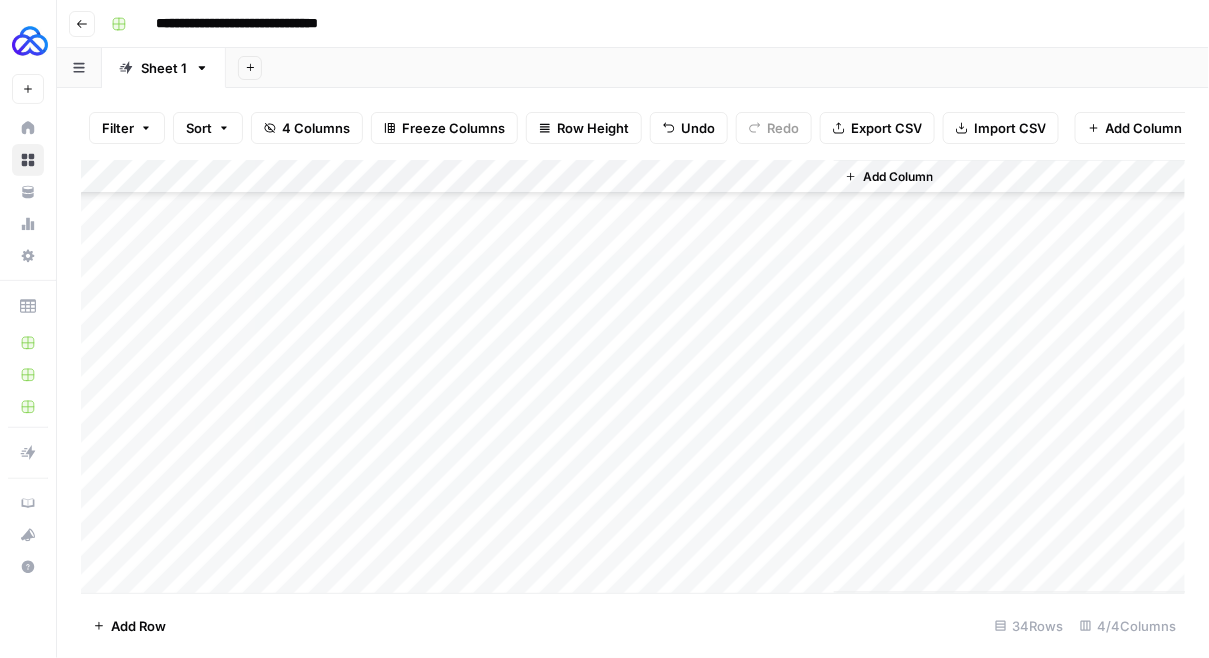 scroll, scrollTop: 788, scrollLeft: 0, axis: vertical 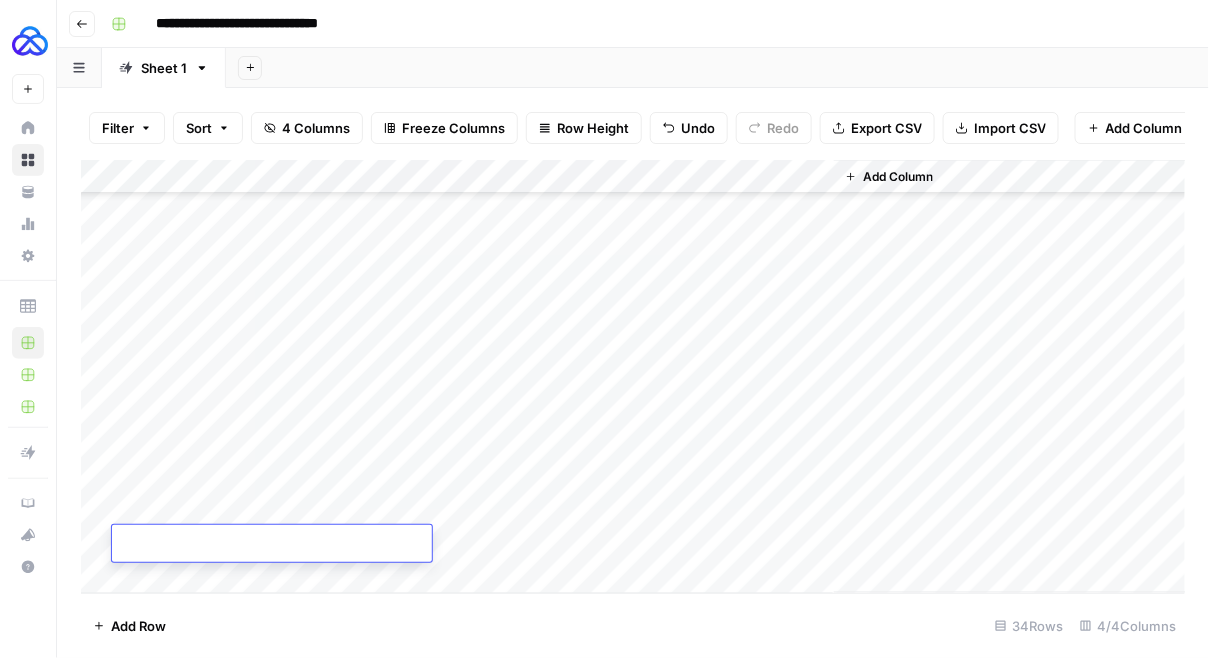 type on "**********" 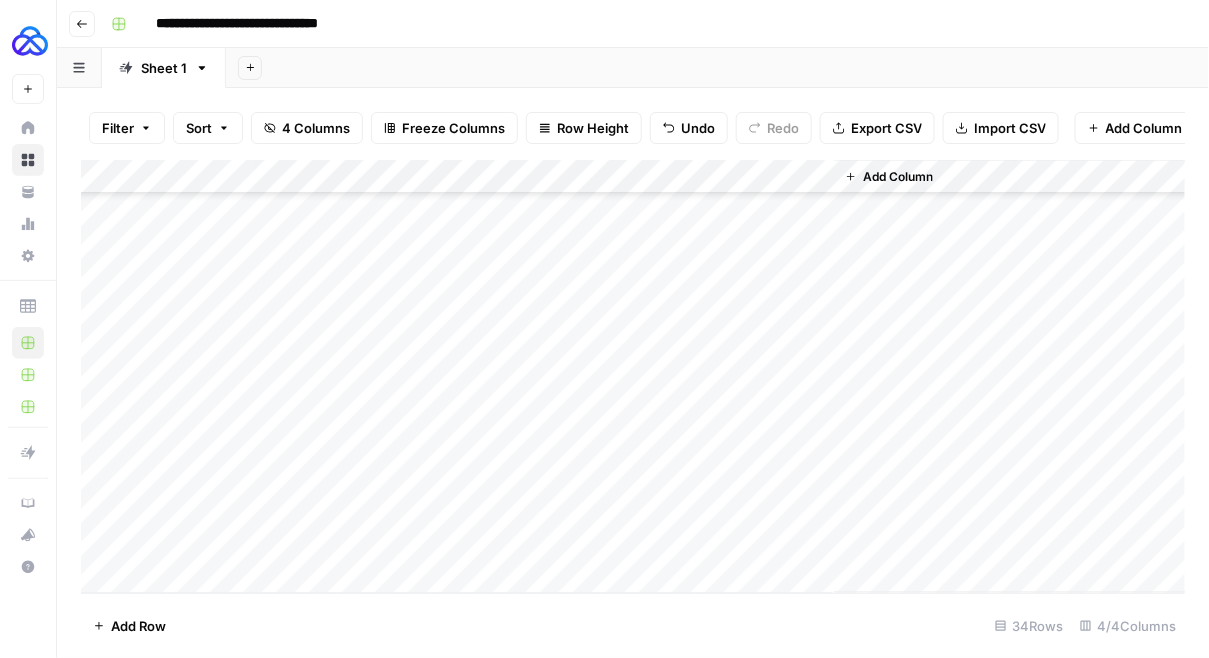click on "Add Column" at bounding box center (633, 377) 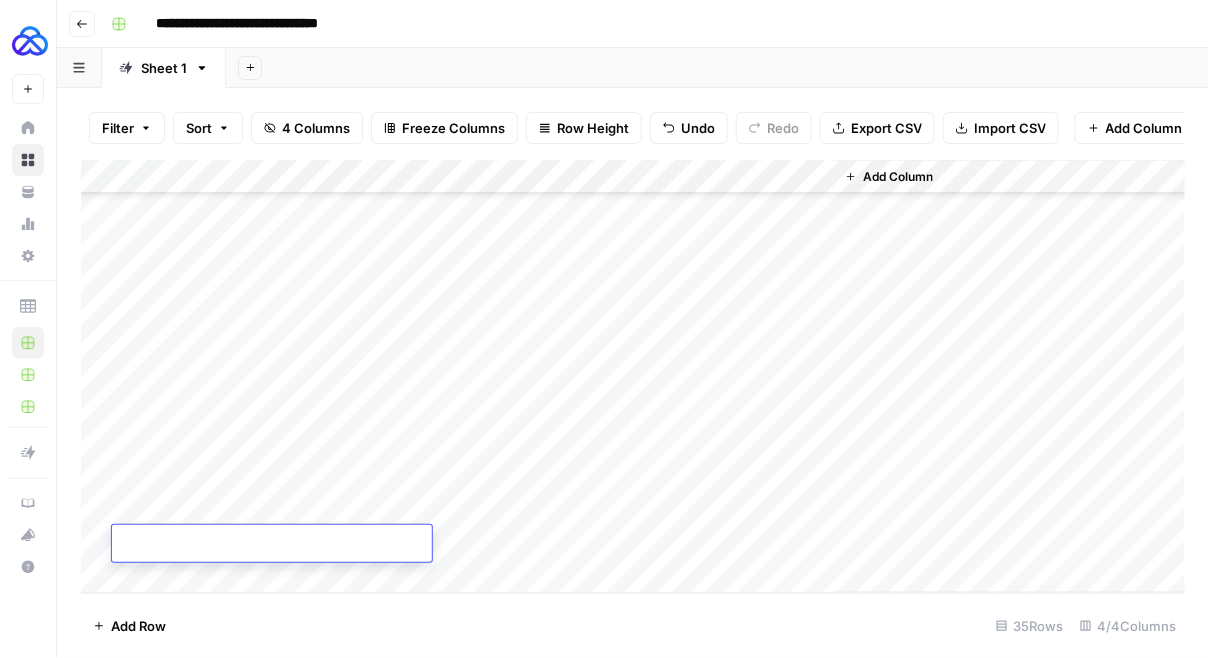 type on "**********" 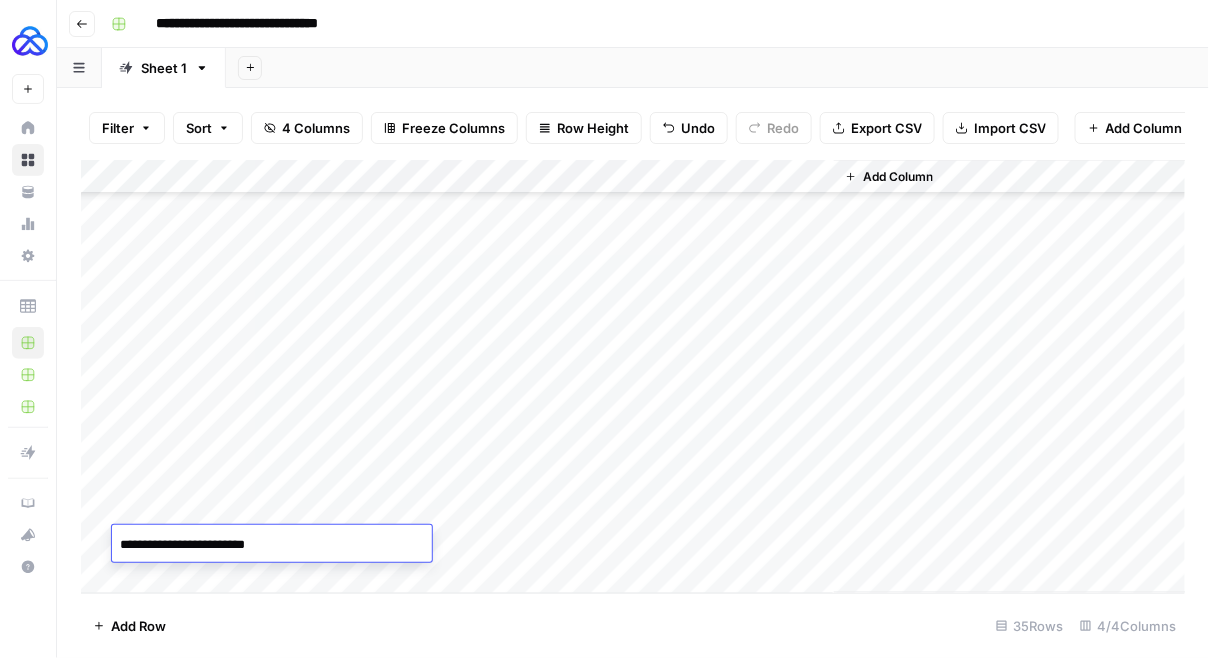 click on "Add Column" at bounding box center (633, 377) 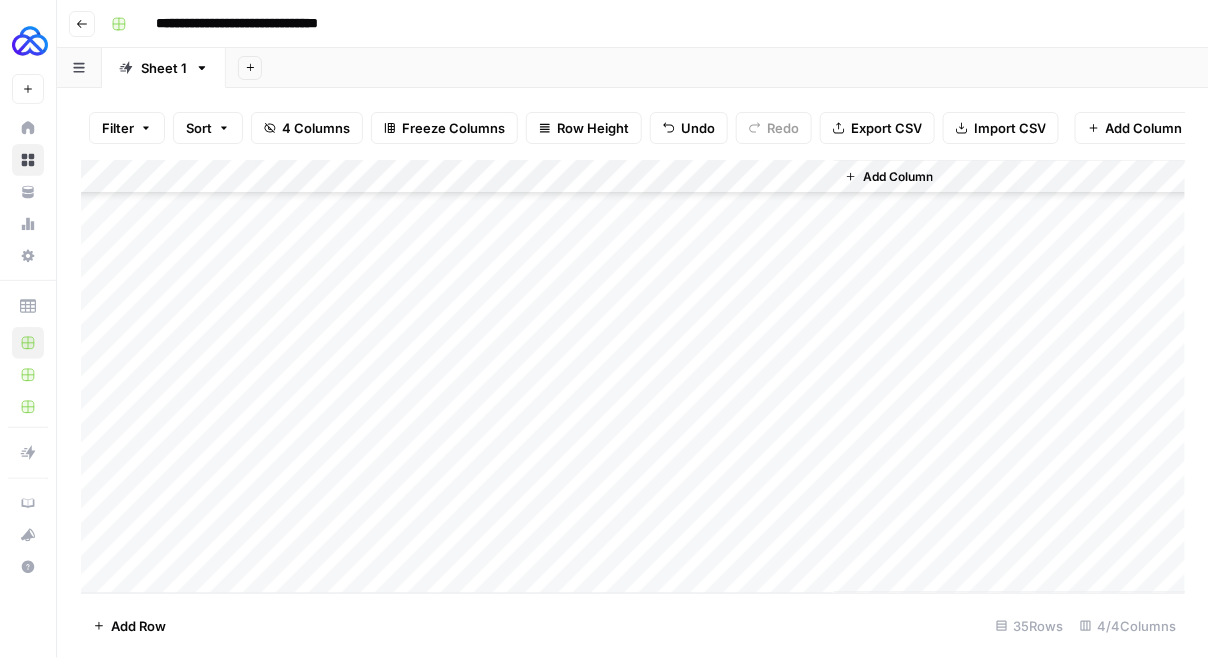 click on "Add Column" at bounding box center (633, 377) 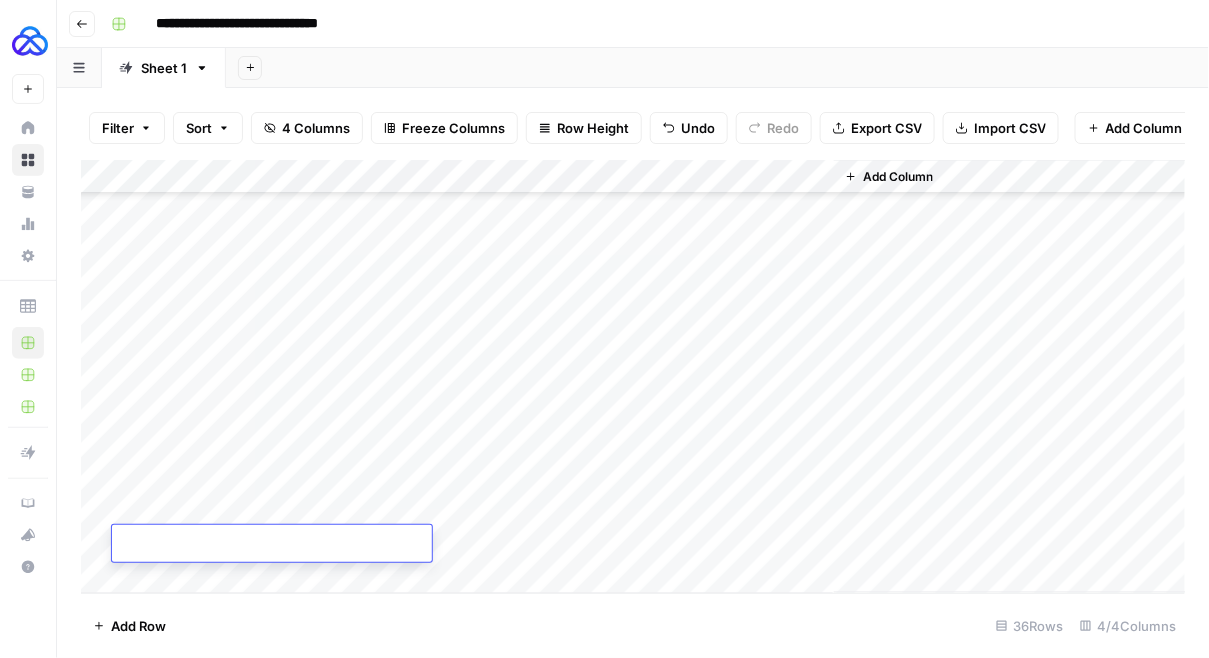 type on "**********" 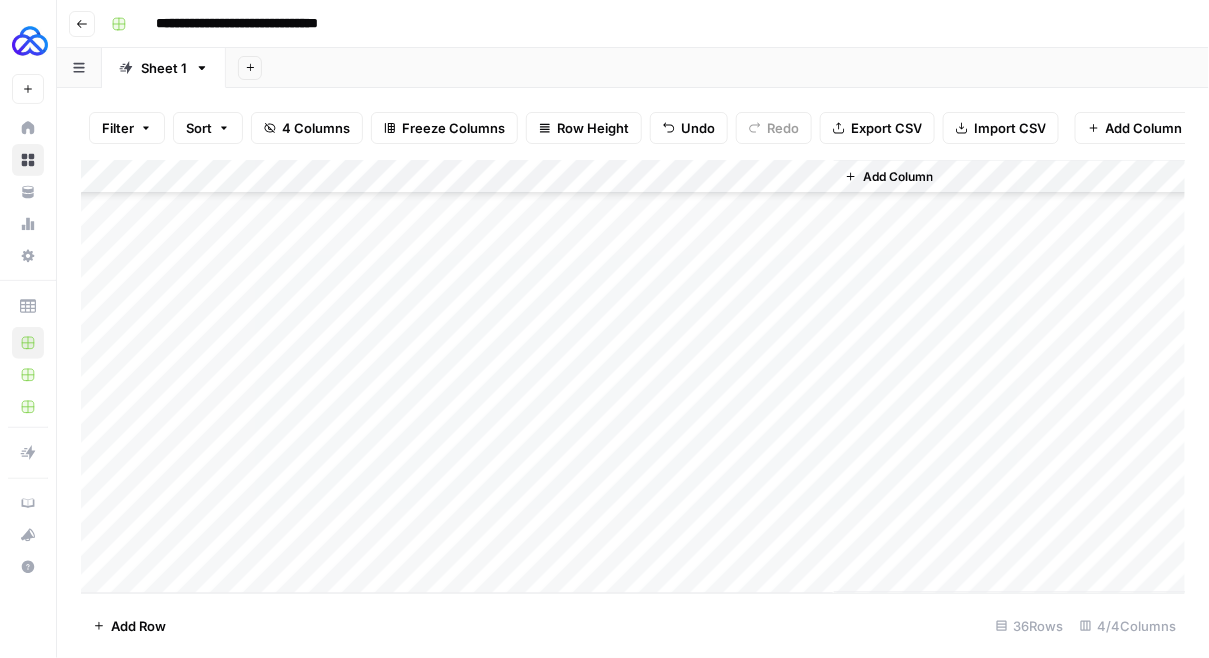 click on "Add Column" at bounding box center [633, 377] 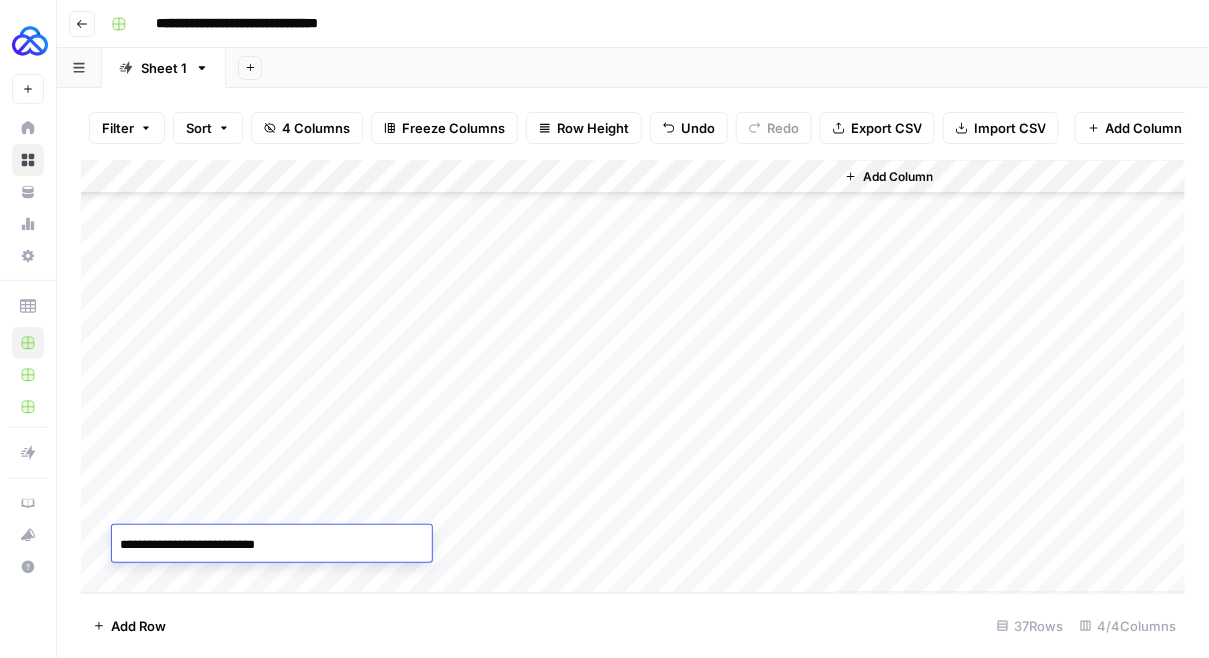 type on "**********" 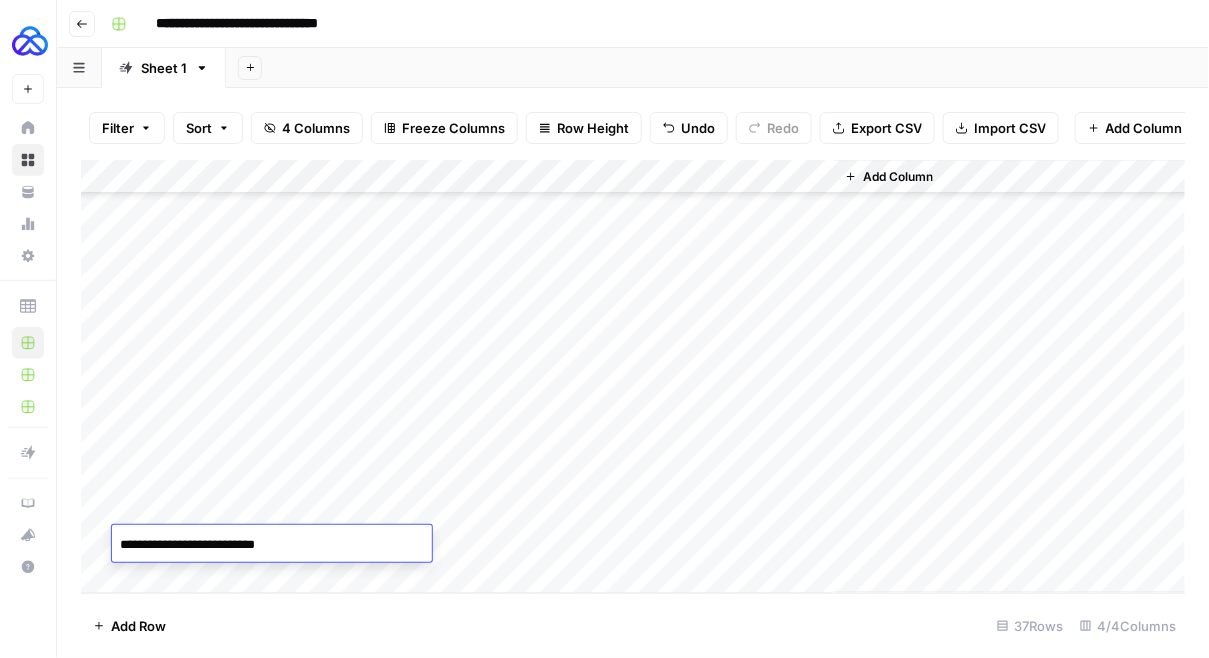 click on "Add Column" at bounding box center [633, 377] 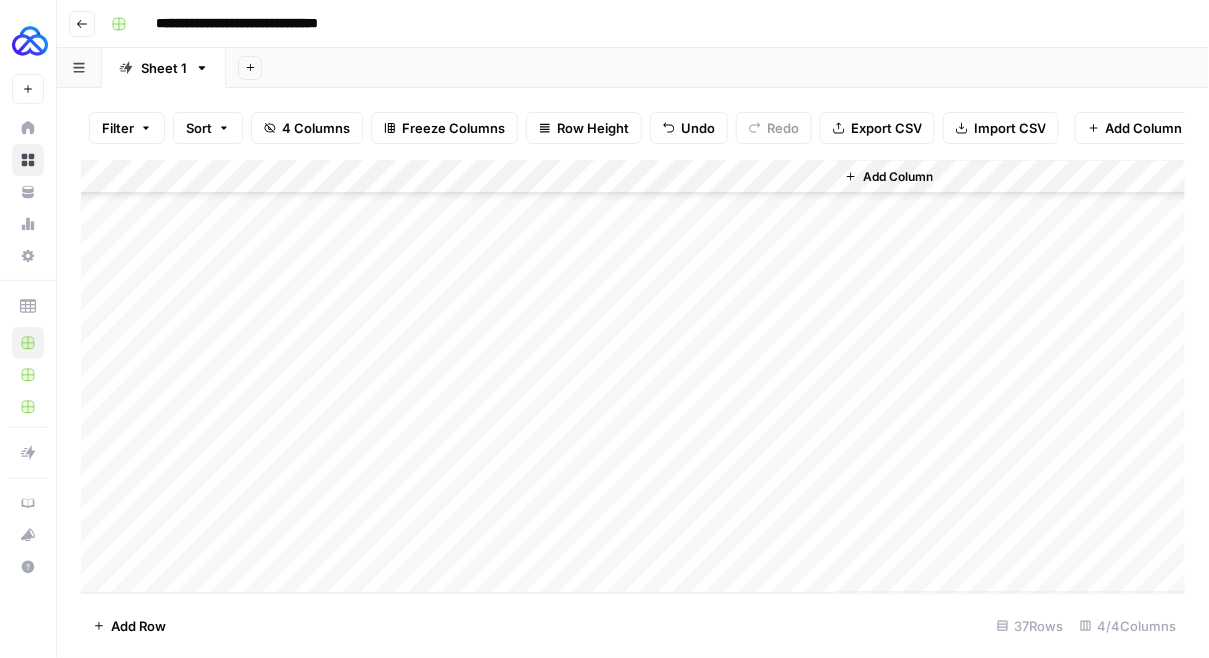 scroll, scrollTop: 924, scrollLeft: 0, axis: vertical 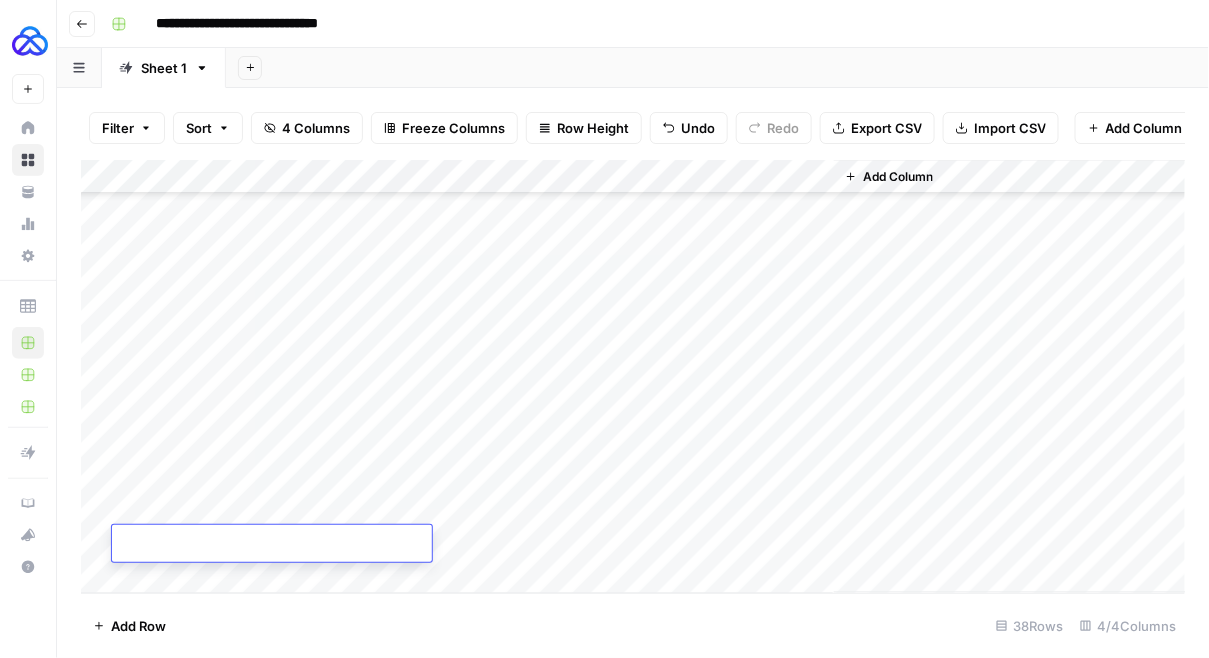 paste on "**********" 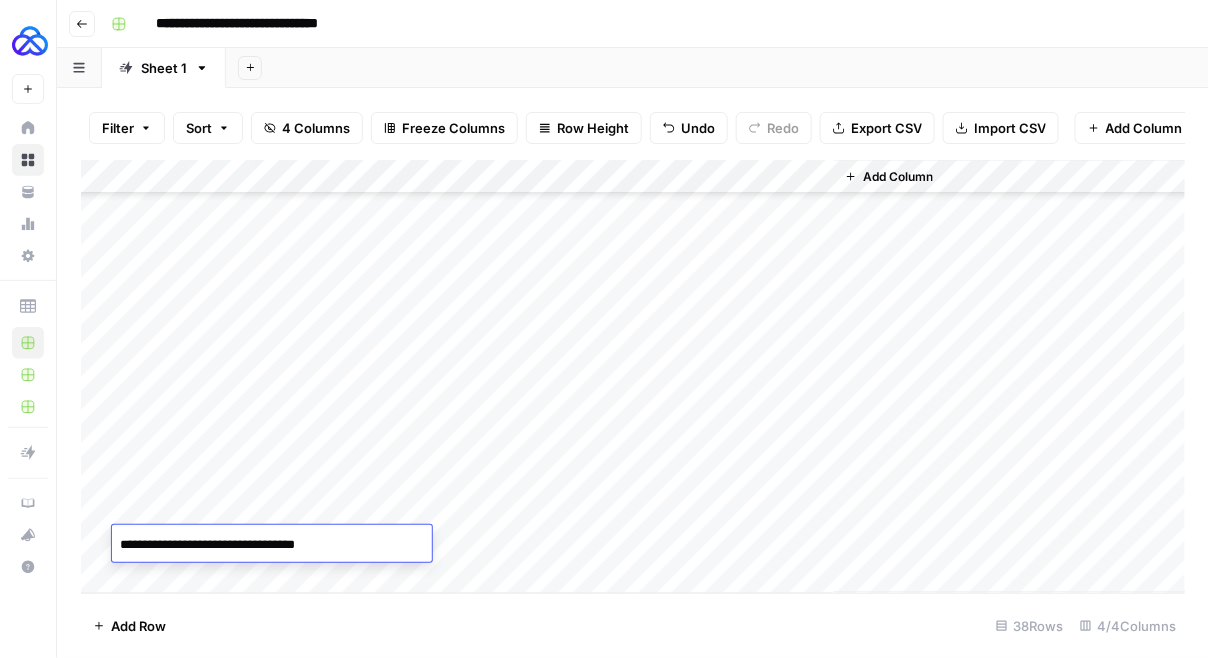 type 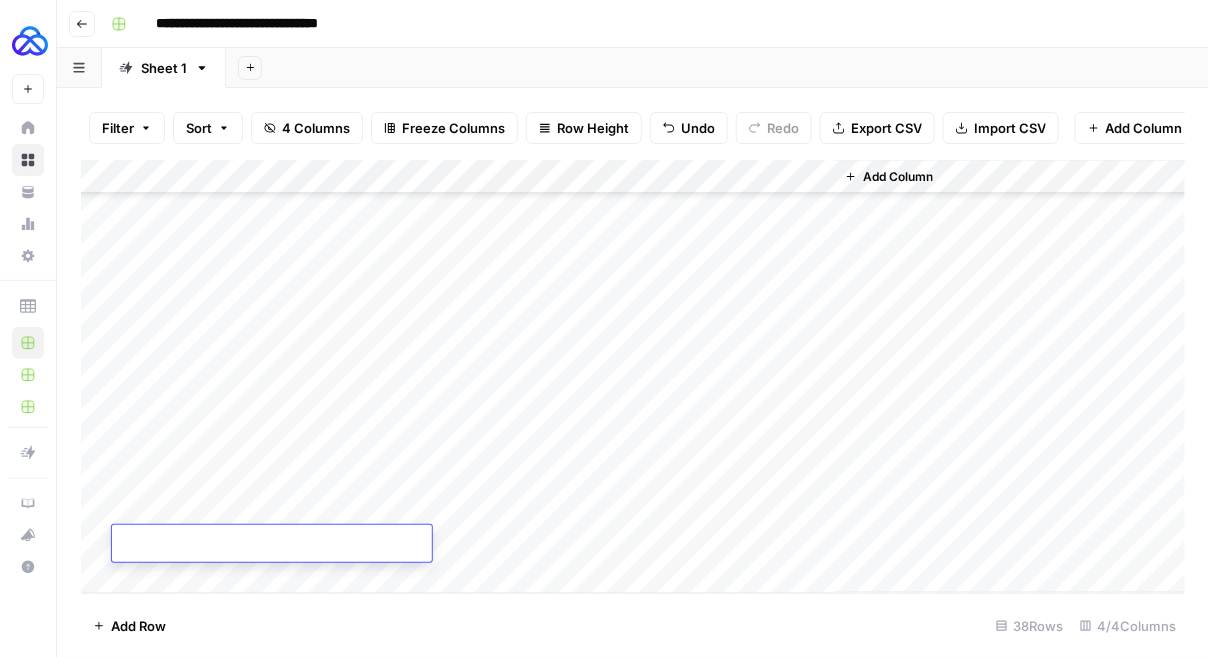 click on "Add Column" at bounding box center (633, 377) 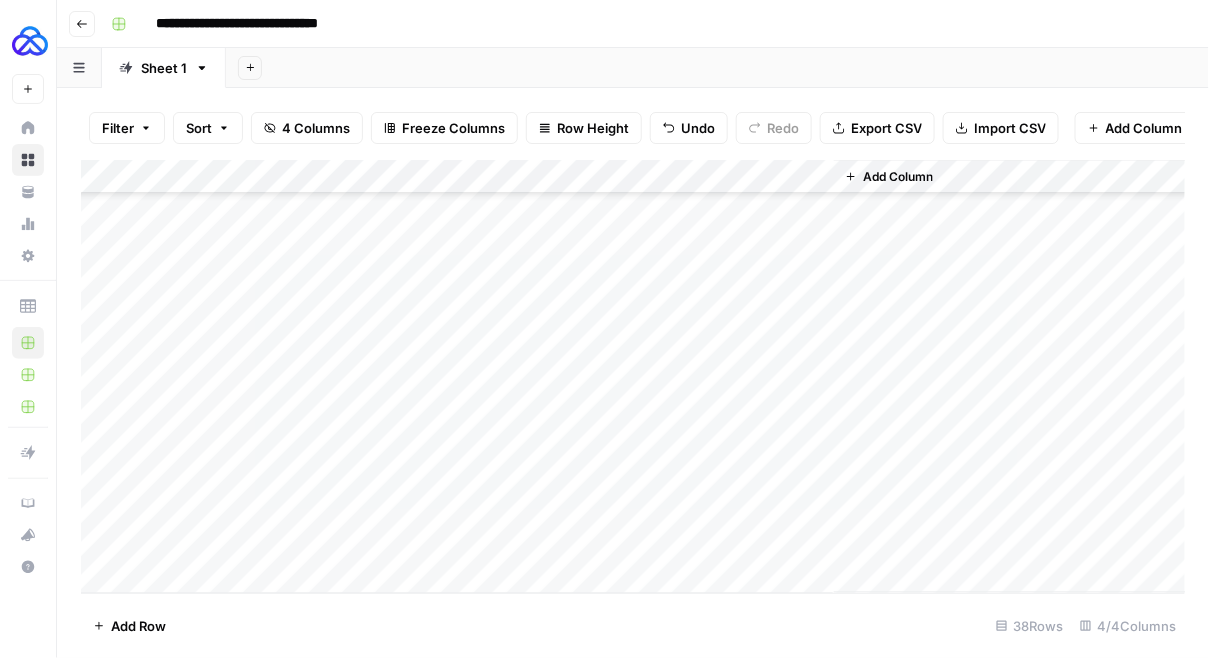 click on "Add Column" at bounding box center [633, 377] 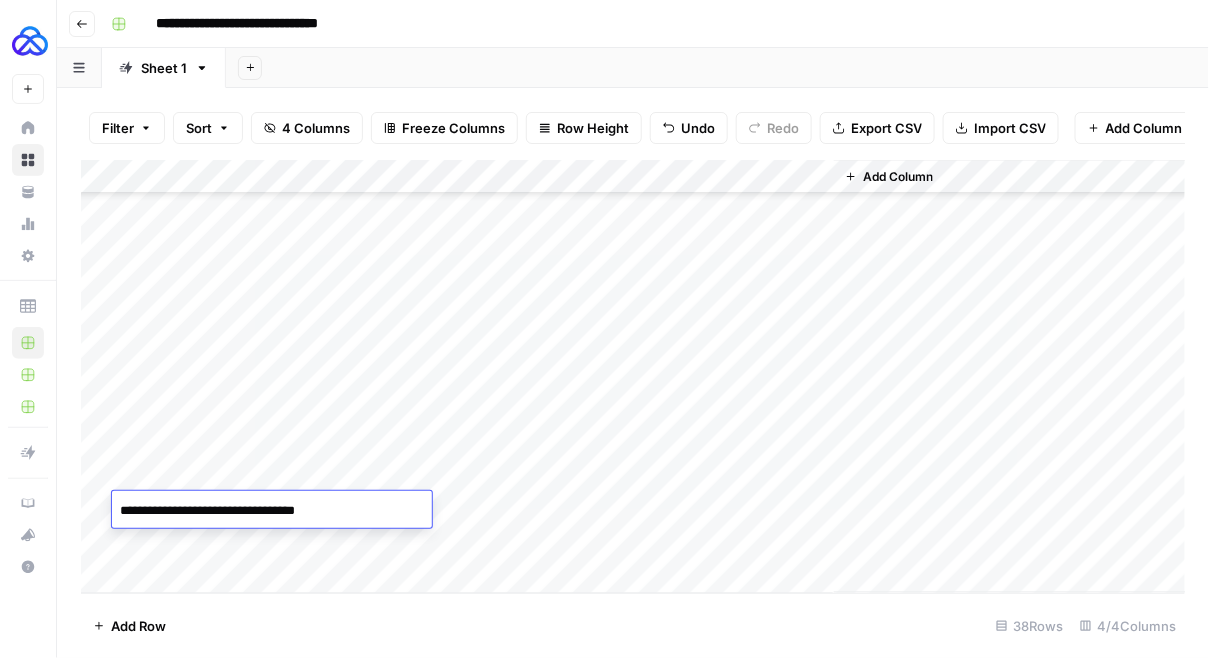 click on "Add Column" at bounding box center [633, 377] 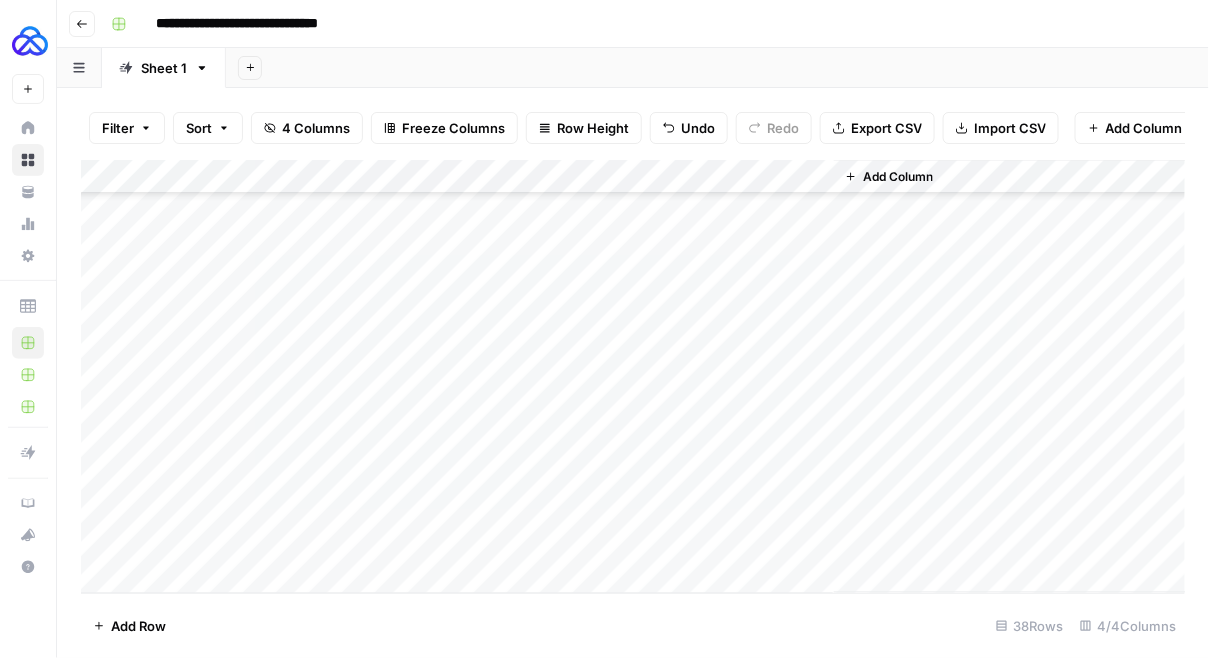 click on "Add Column" at bounding box center (633, 377) 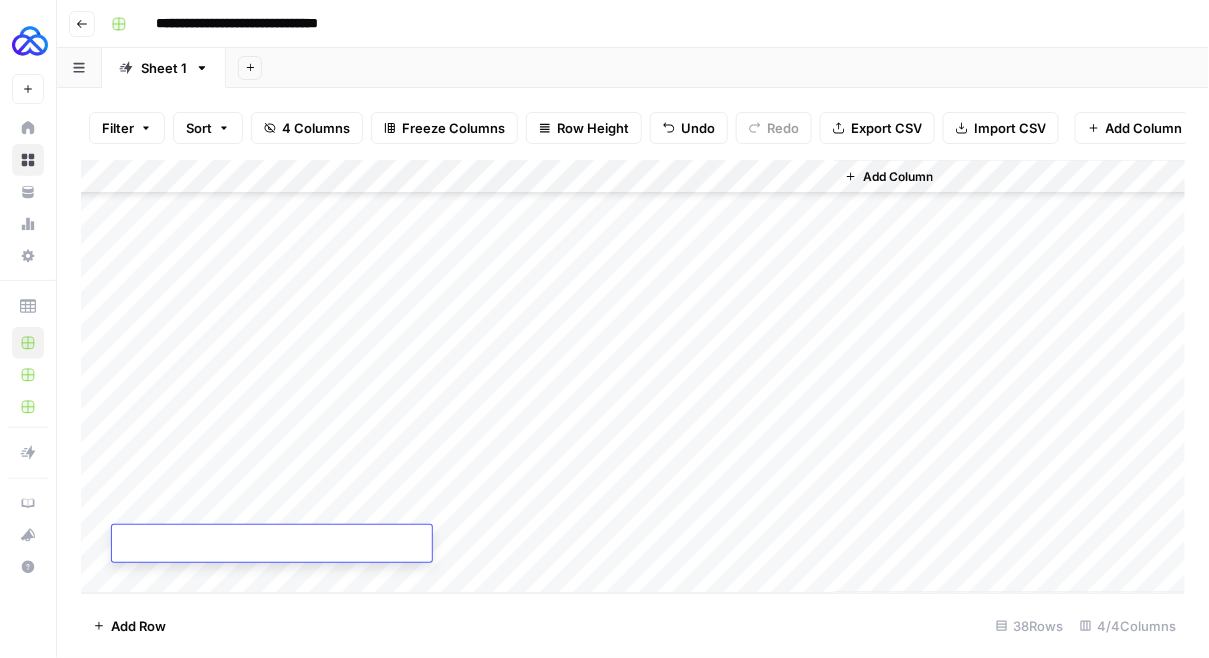 type on "**********" 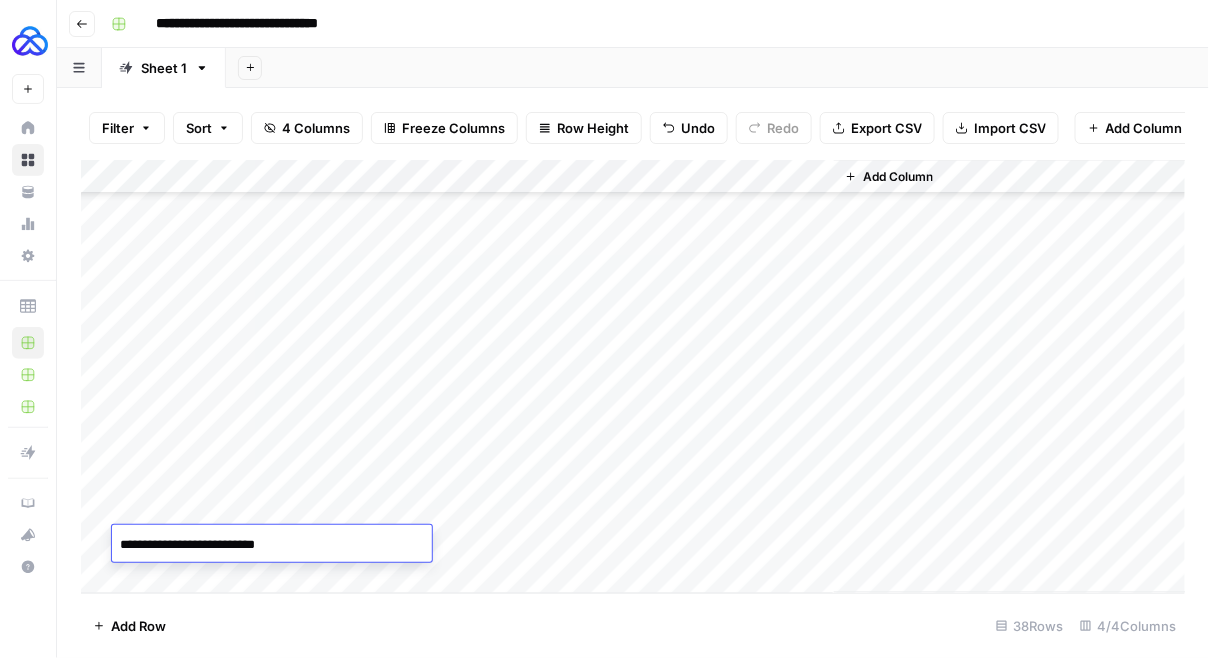click on "Add Column" at bounding box center [633, 377] 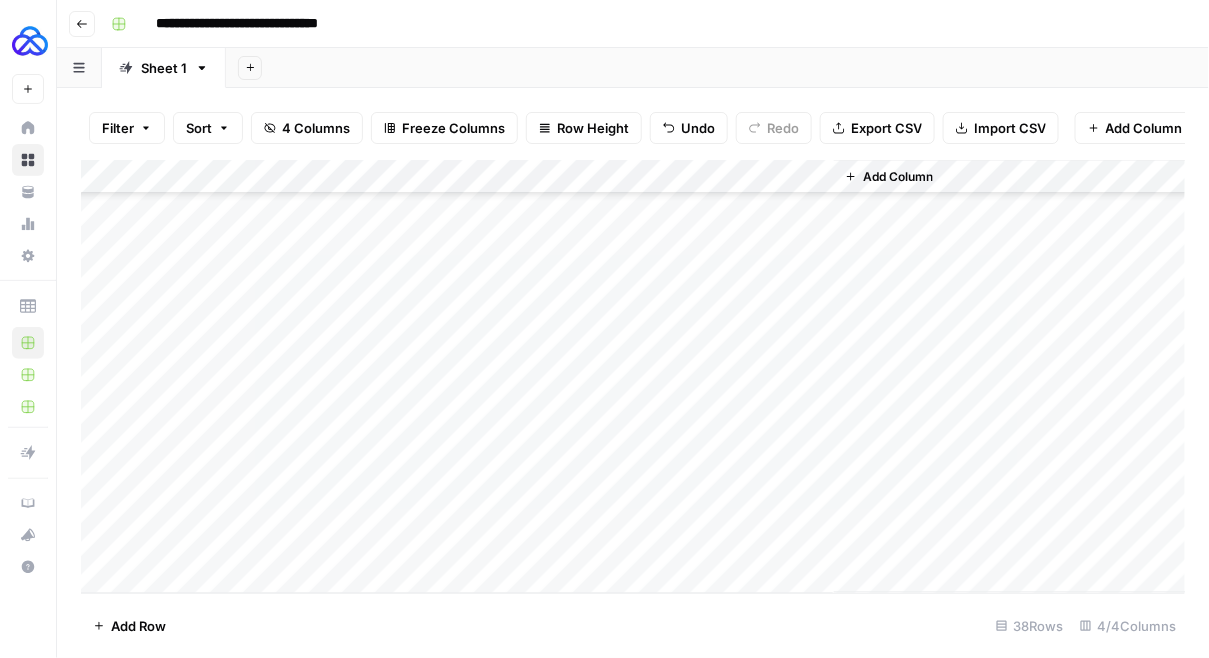click on "Add Column" at bounding box center (633, 377) 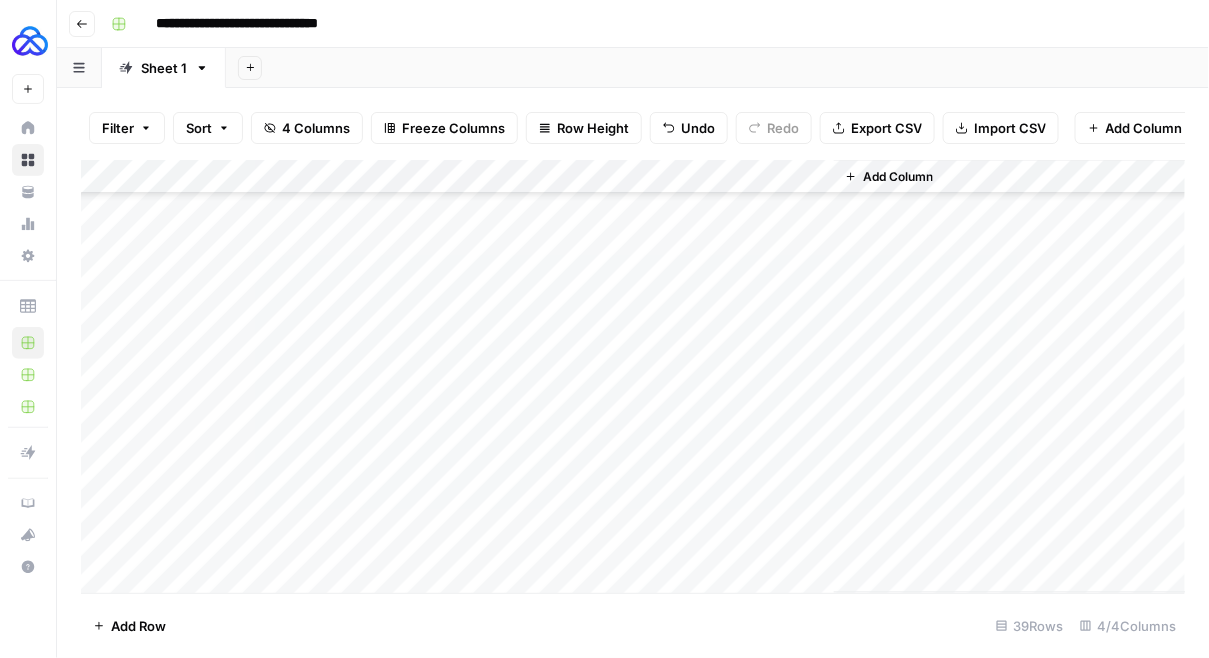 scroll, scrollTop: 958, scrollLeft: 0, axis: vertical 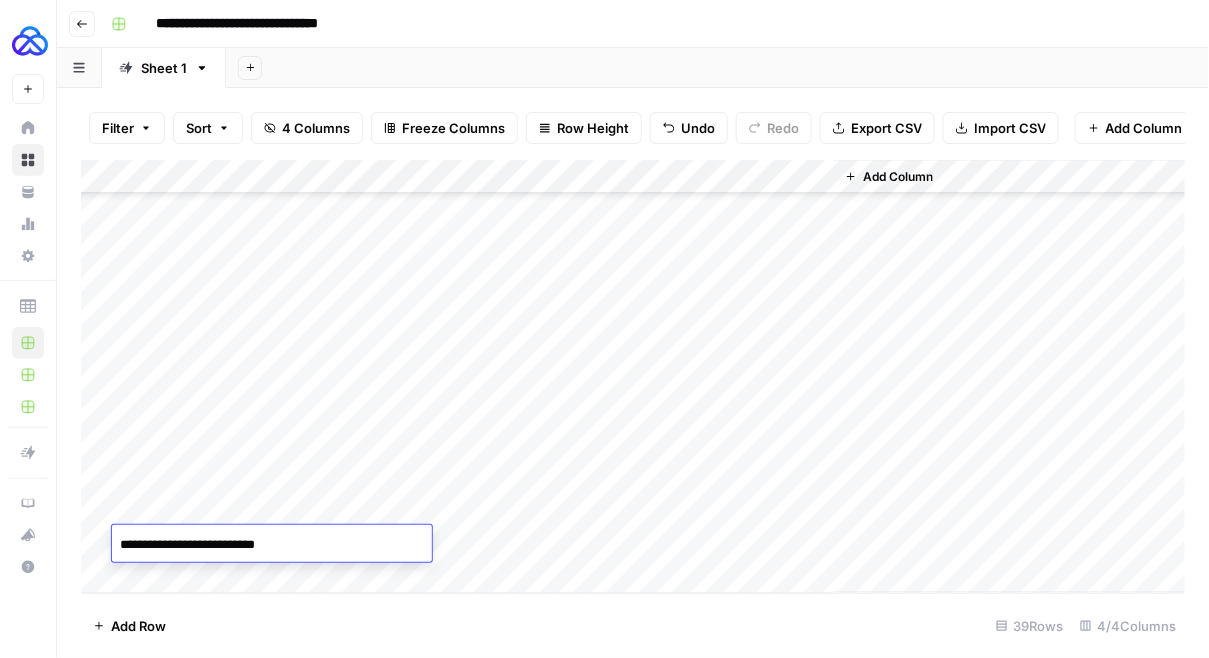 type on "**********" 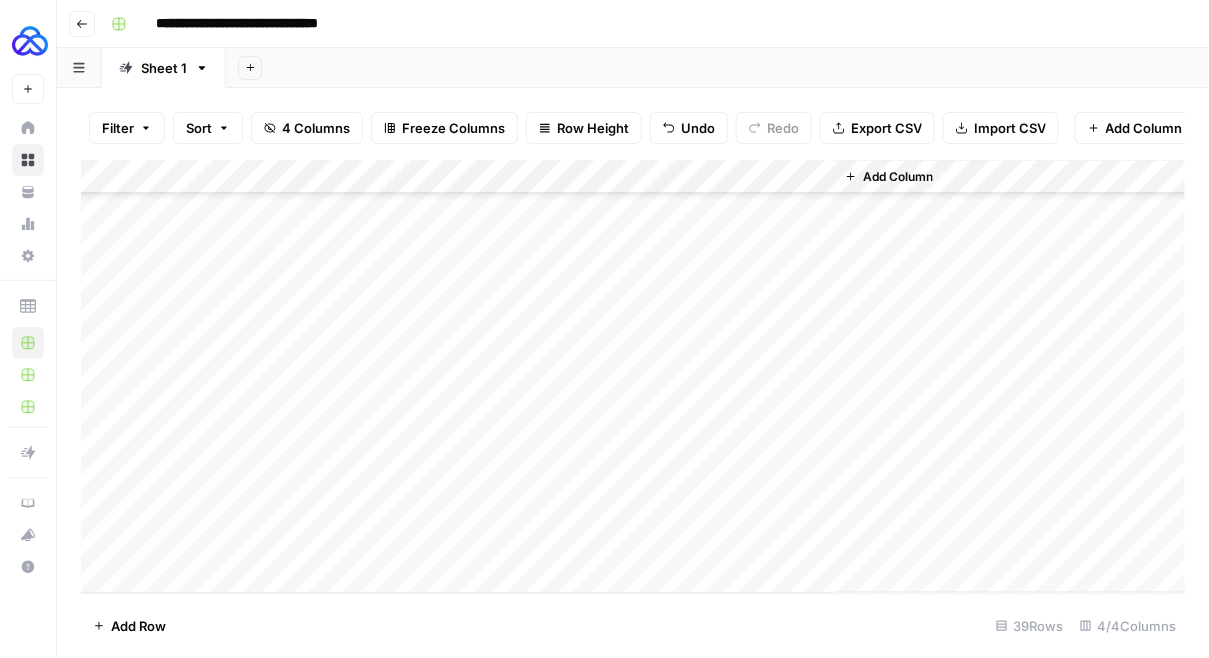 click on "Add Column" at bounding box center (633, 377) 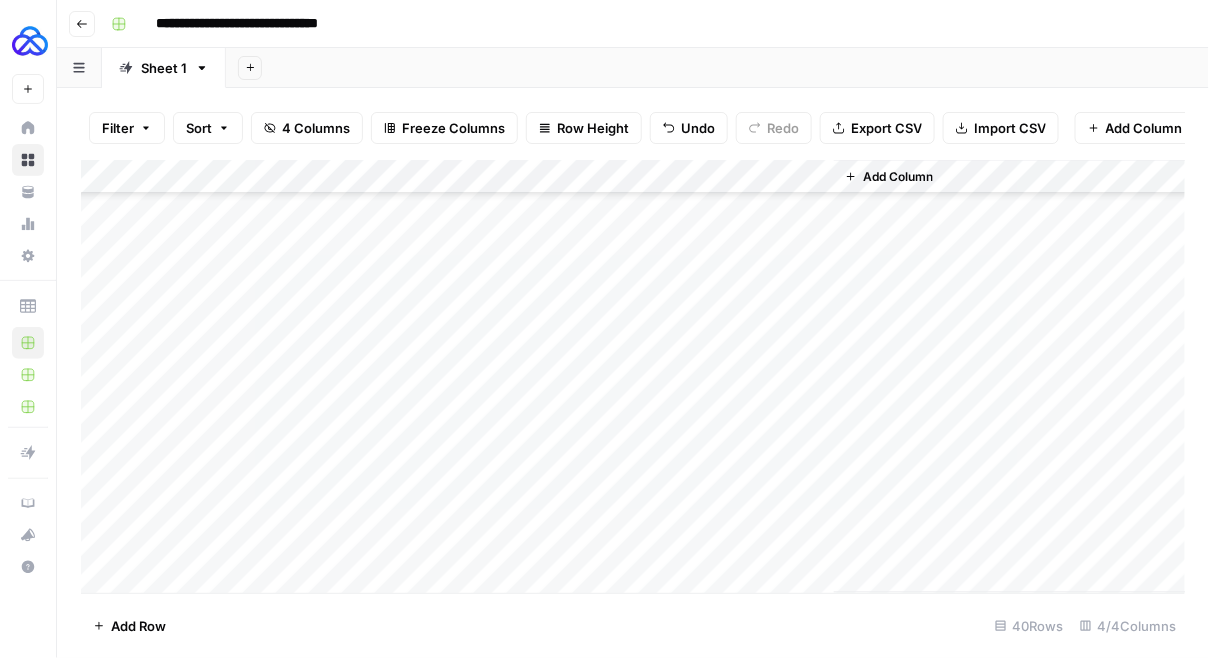 scroll, scrollTop: 992, scrollLeft: 0, axis: vertical 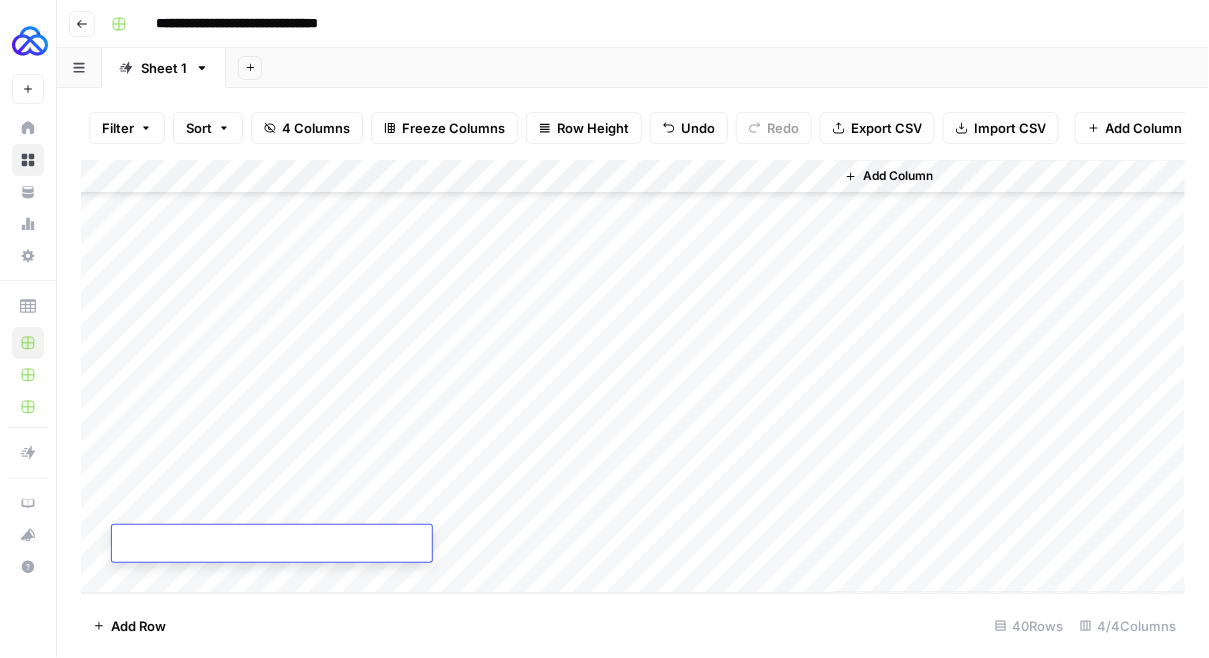 type on "**********" 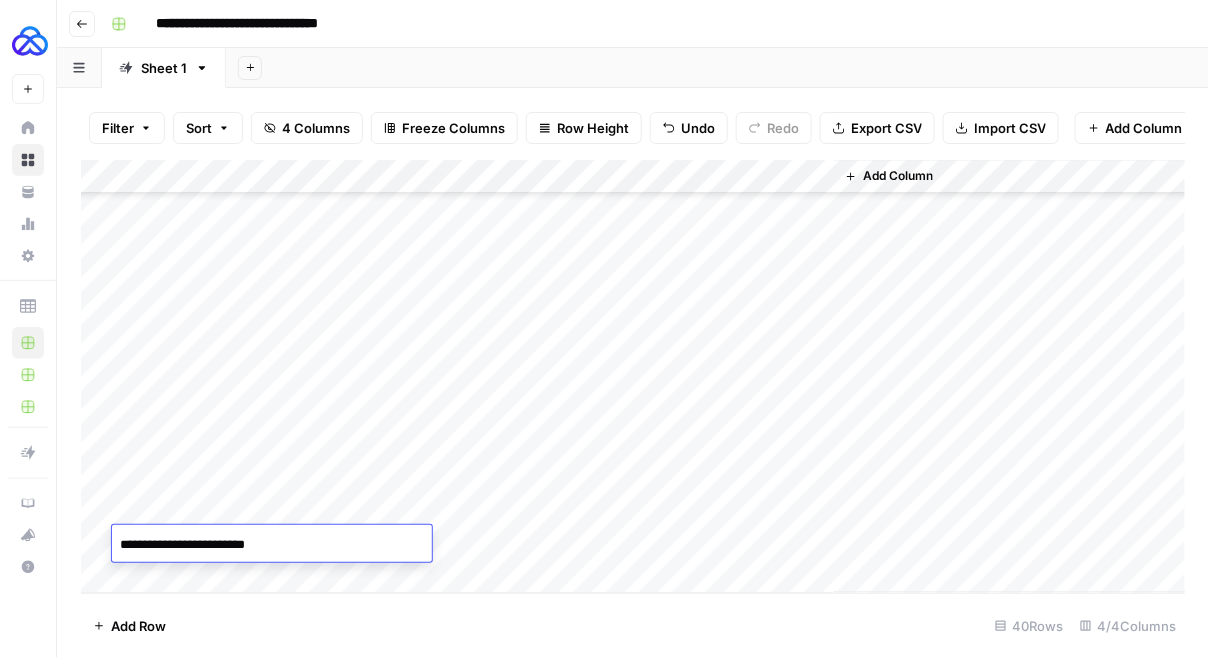 click on "Add Column" at bounding box center (633, 377) 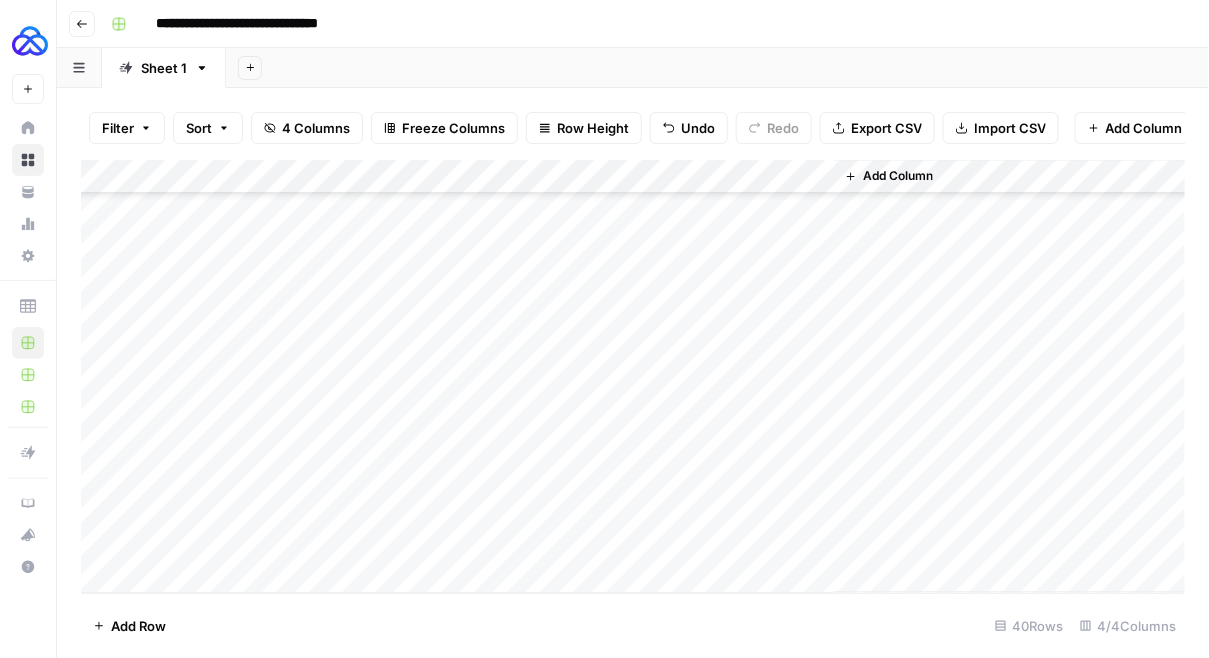 click on "Add Column" at bounding box center [633, 377] 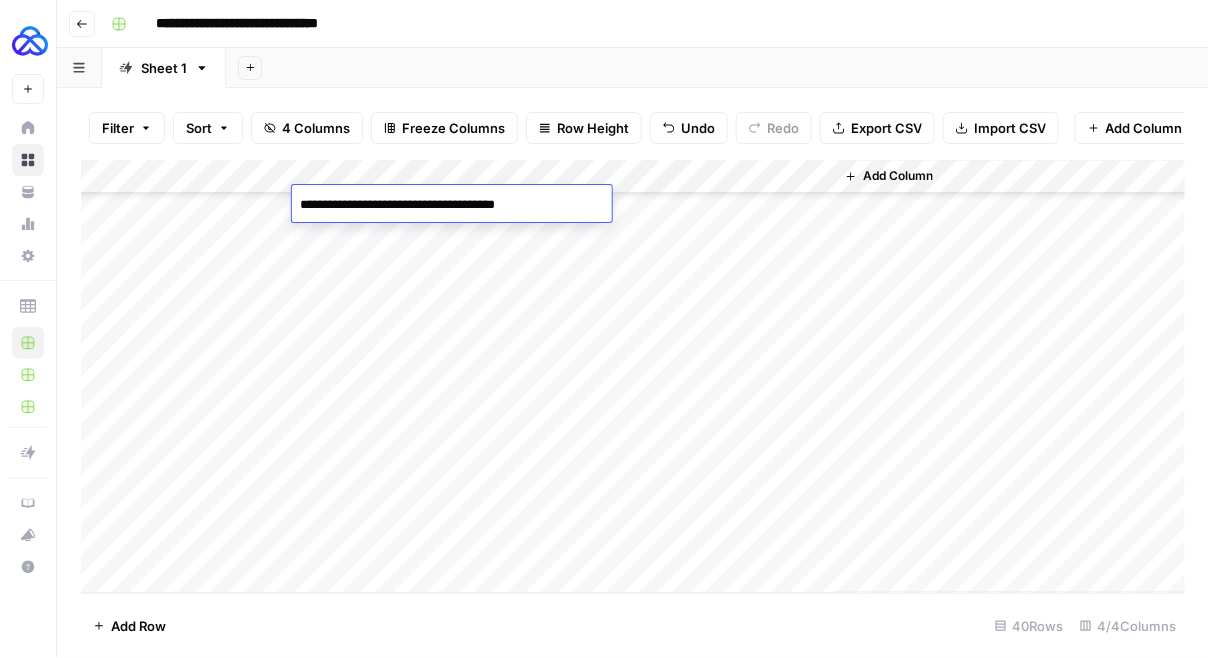 click on "**********" at bounding box center (452, 205) 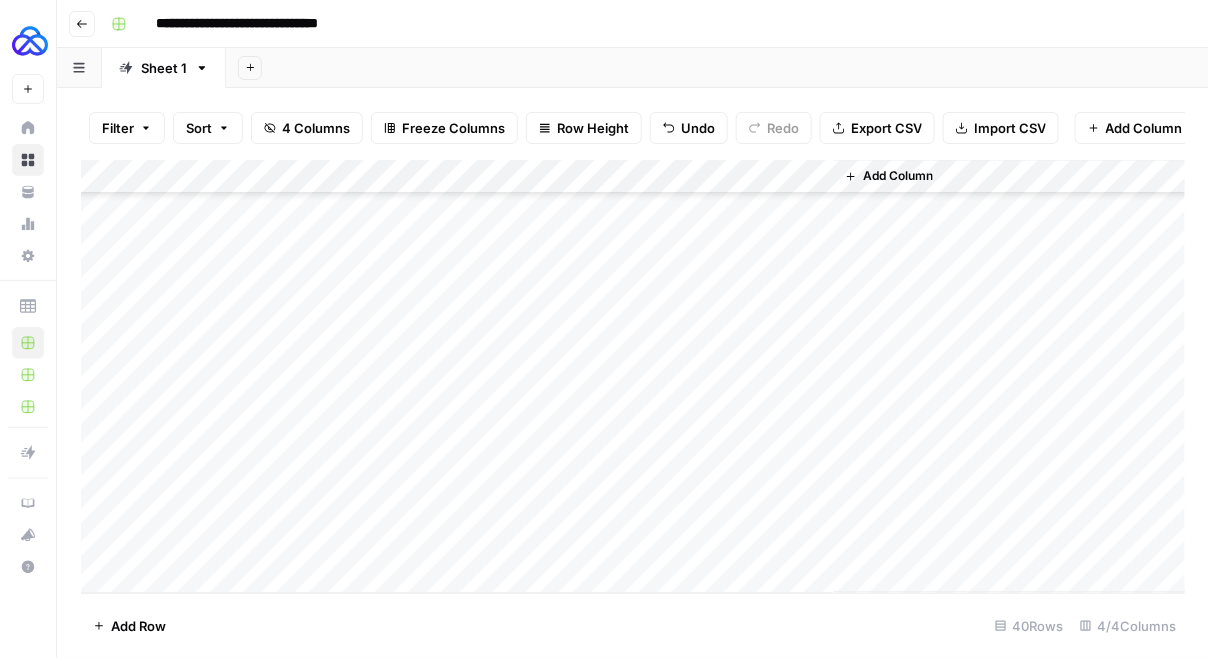 click on "Add Column" at bounding box center [633, 377] 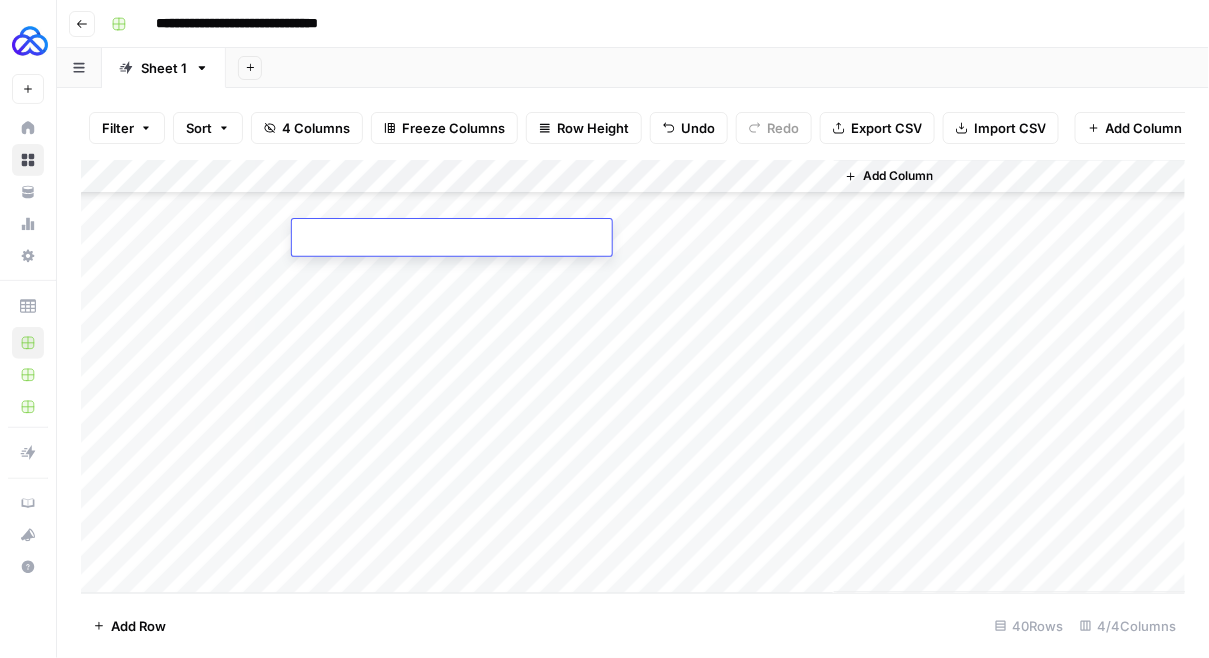 type on "**********" 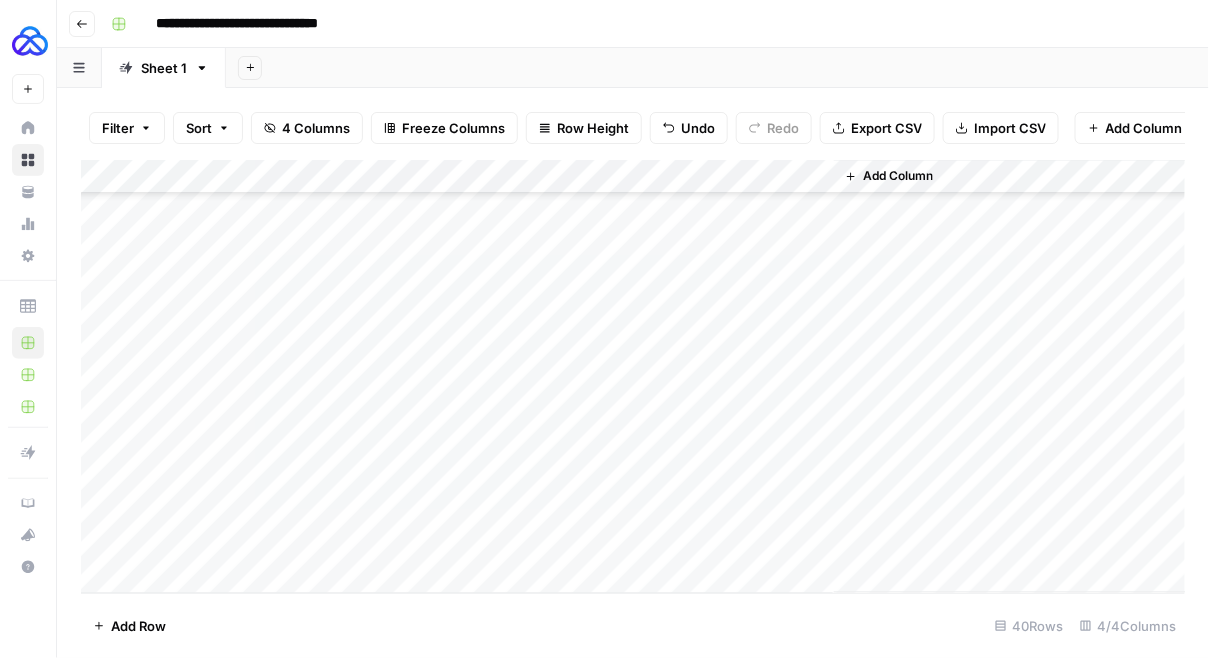 click on "Add Column" at bounding box center [633, 377] 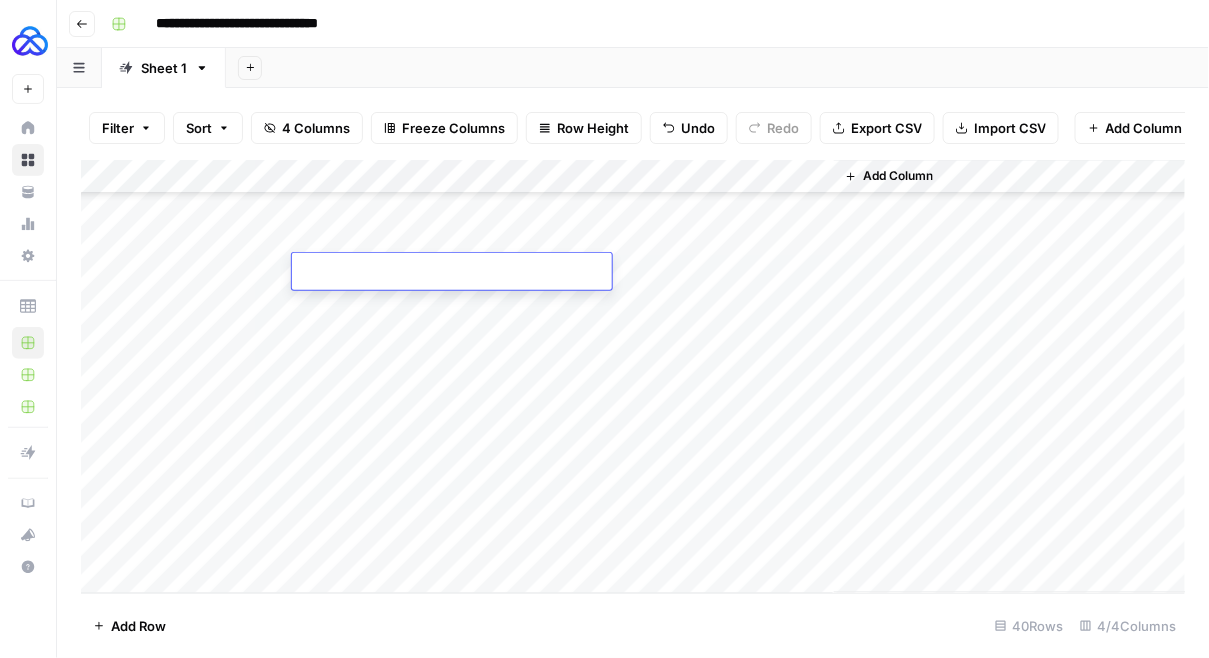 type on "**********" 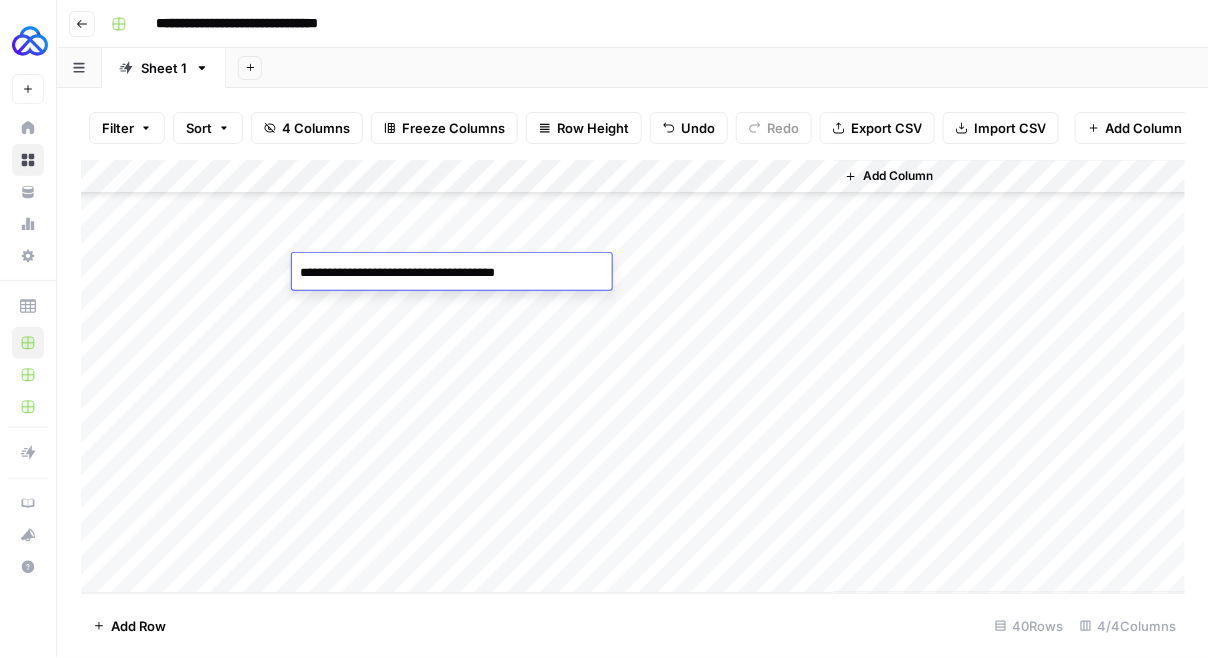 click on "Add Column" at bounding box center (633, 377) 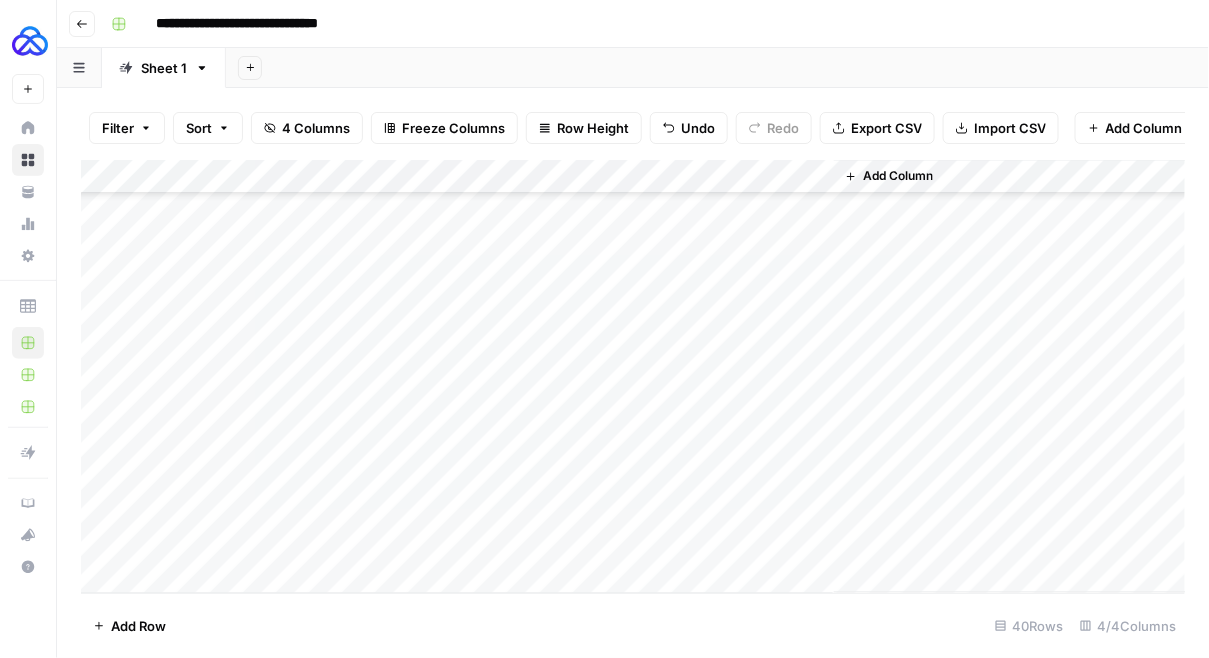 click on "Add Column" at bounding box center (633, 377) 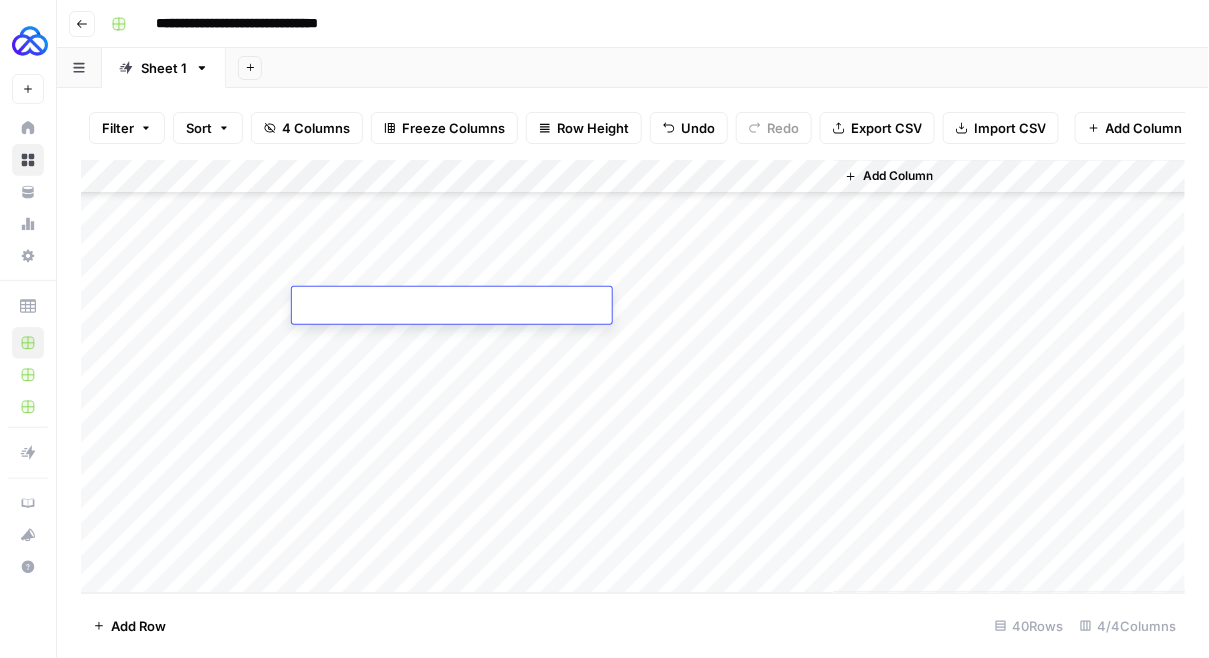type on "**********" 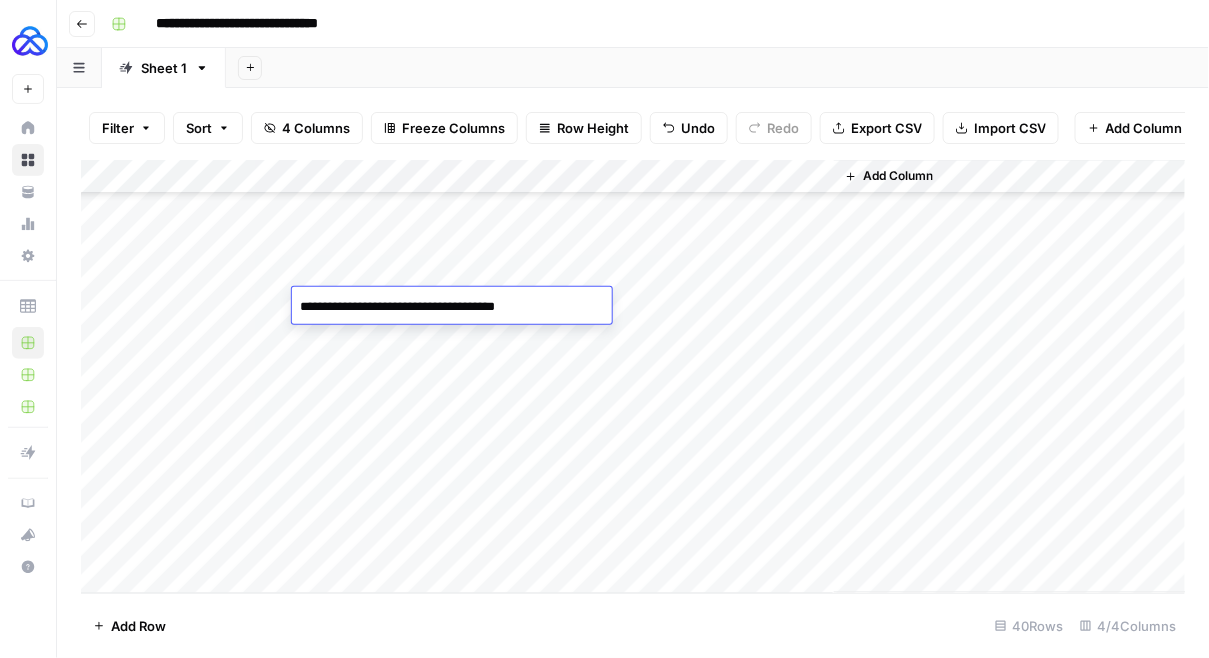 click on "Add Column" at bounding box center [633, 377] 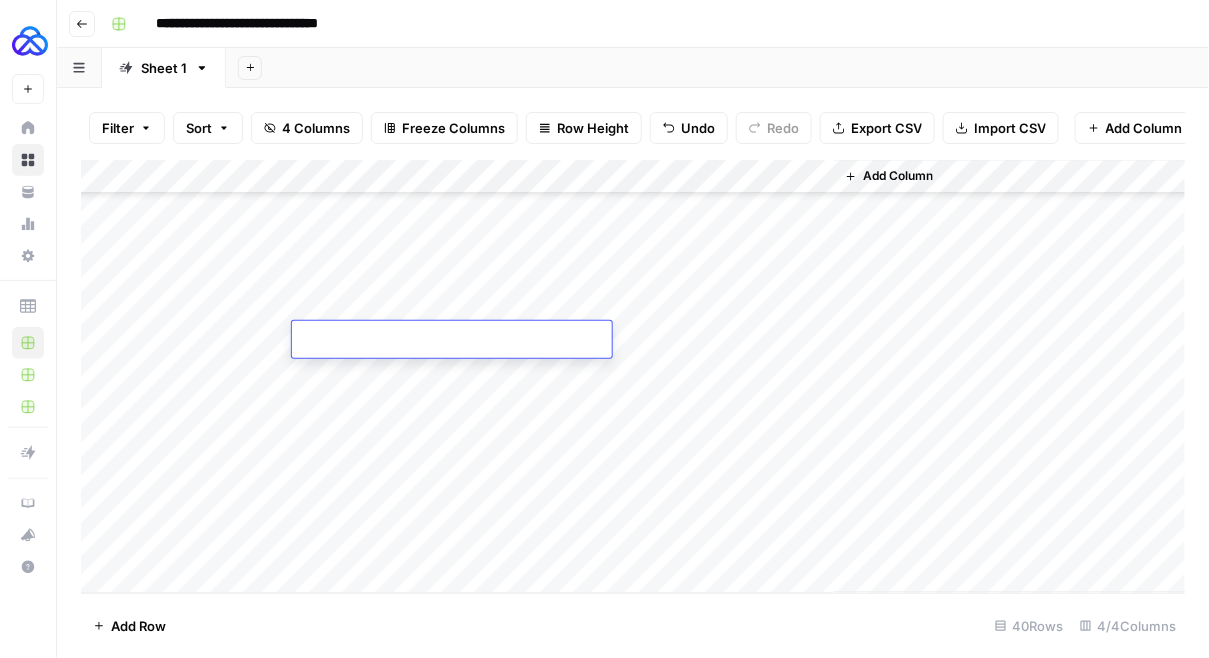 type on "**********" 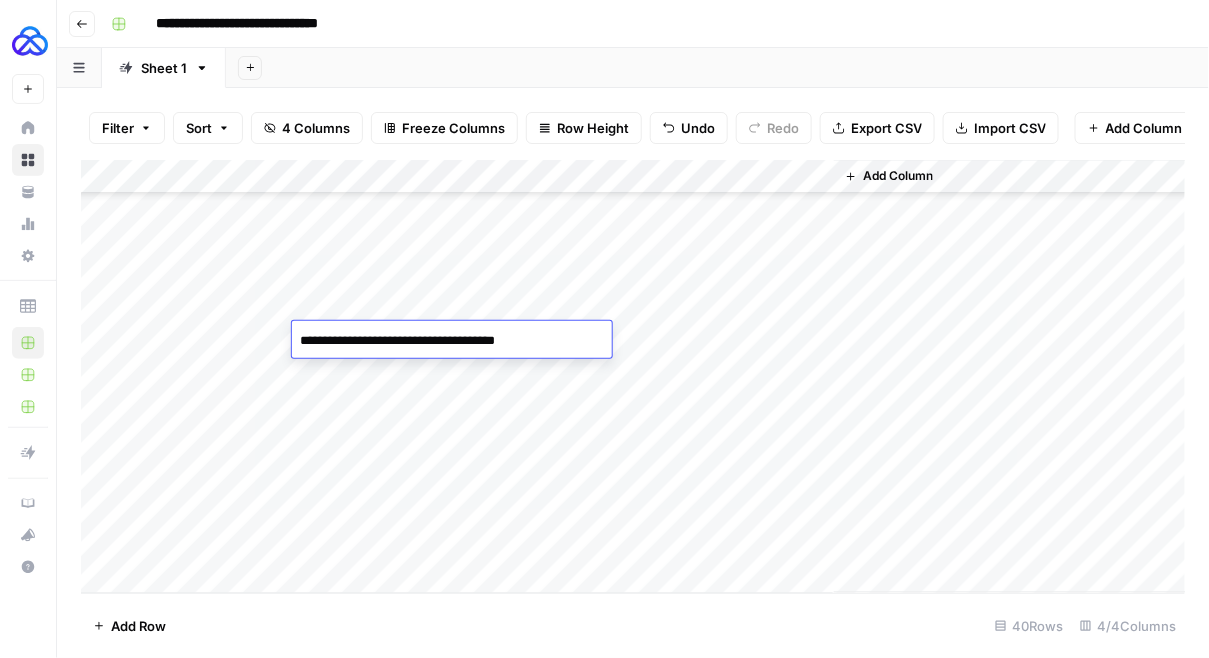 click on "Add Column" at bounding box center [633, 377] 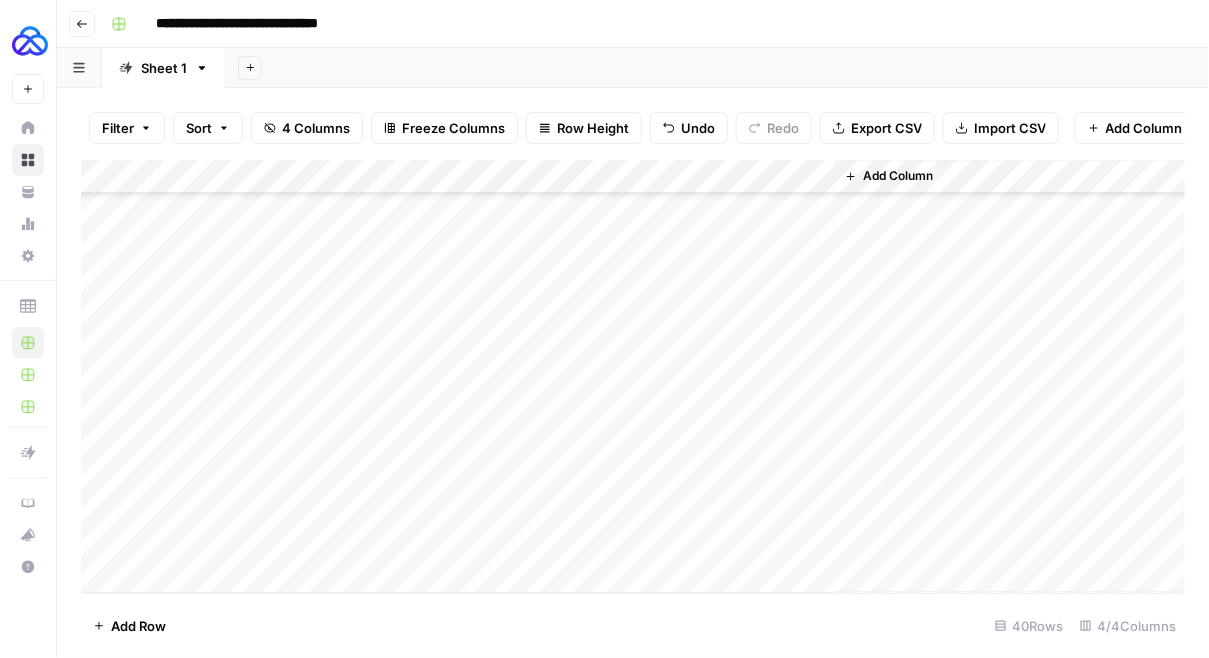 click on "Add Column" at bounding box center (633, 377) 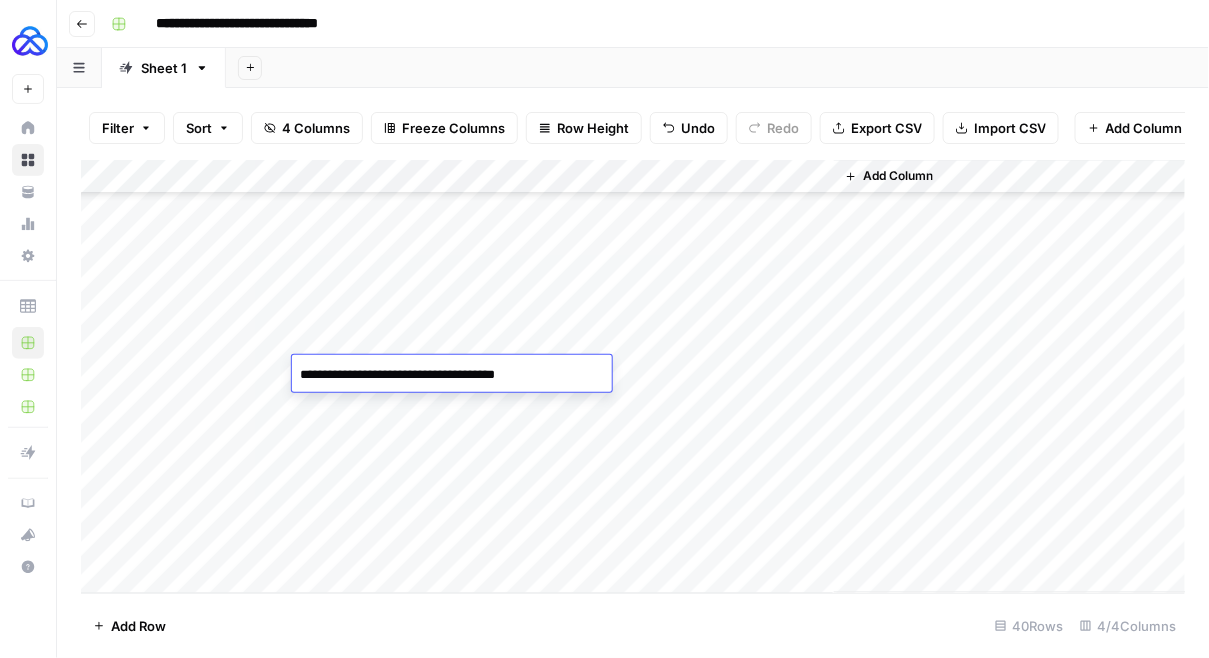 click on "Add Column" at bounding box center [633, 377] 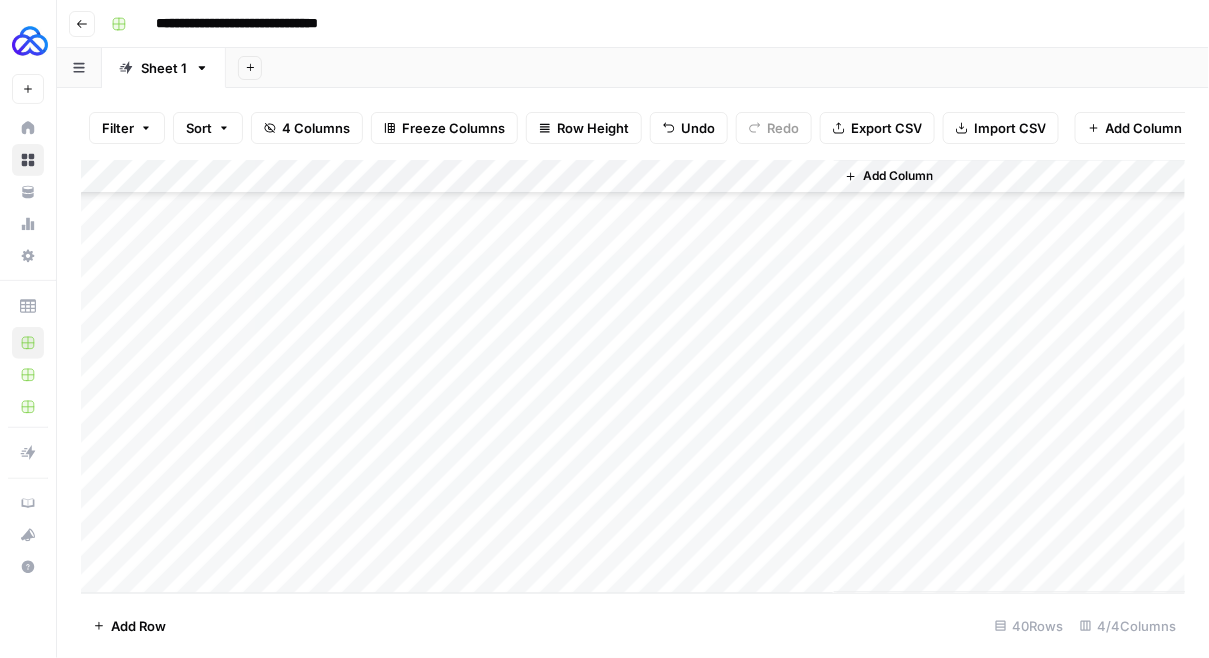 click on "Add Column" at bounding box center [633, 377] 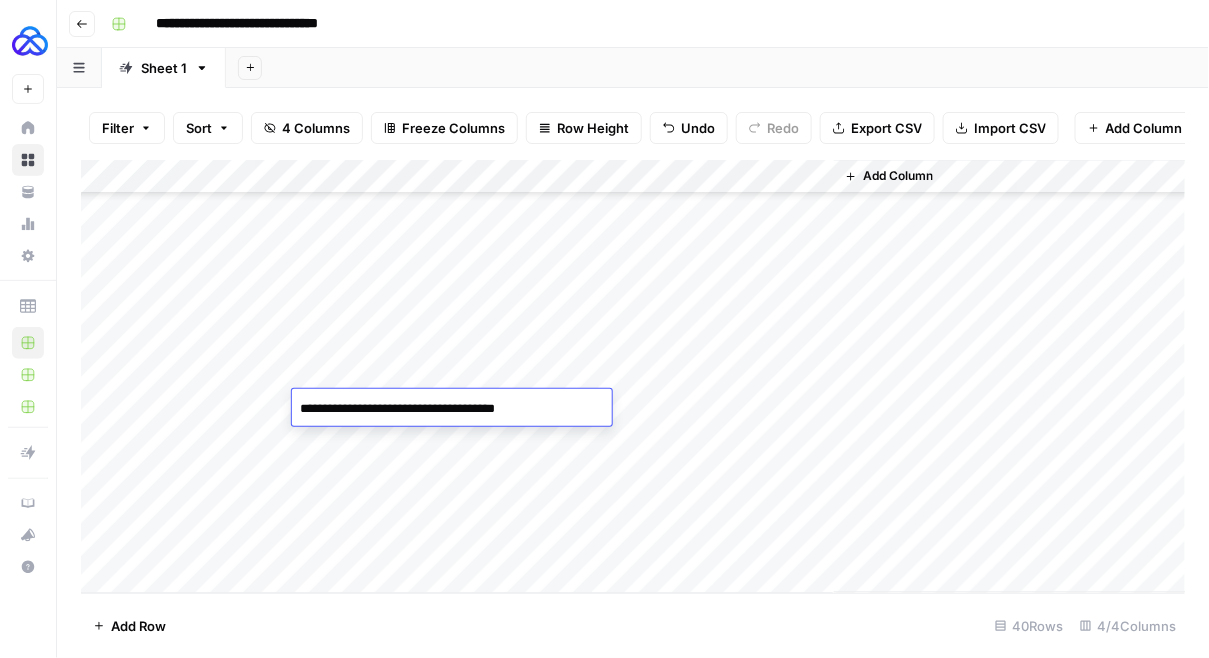 click on "Add Column" at bounding box center (633, 377) 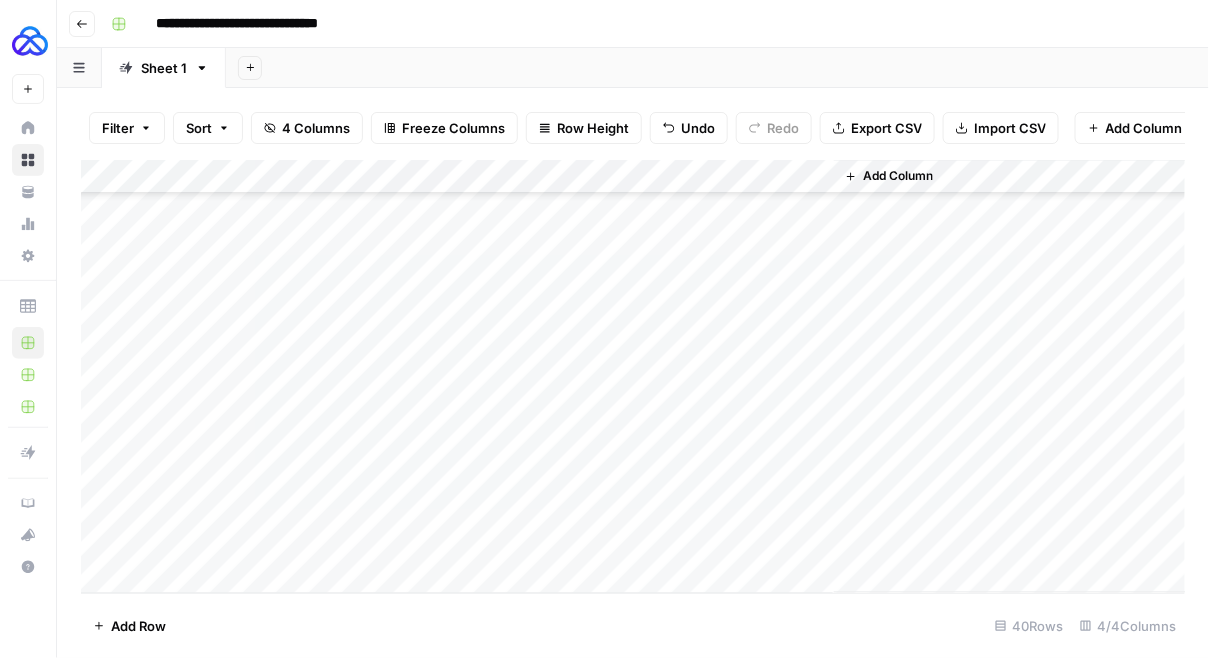 click on "Add Column" at bounding box center (633, 377) 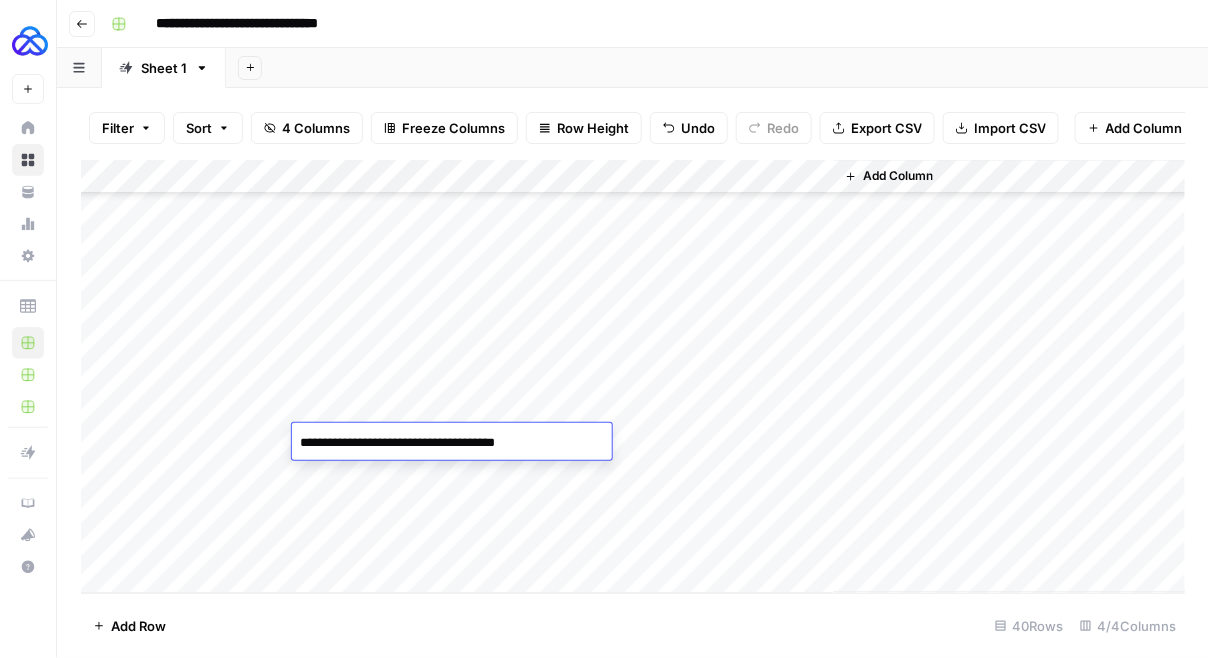click on "Add Column" at bounding box center [633, 377] 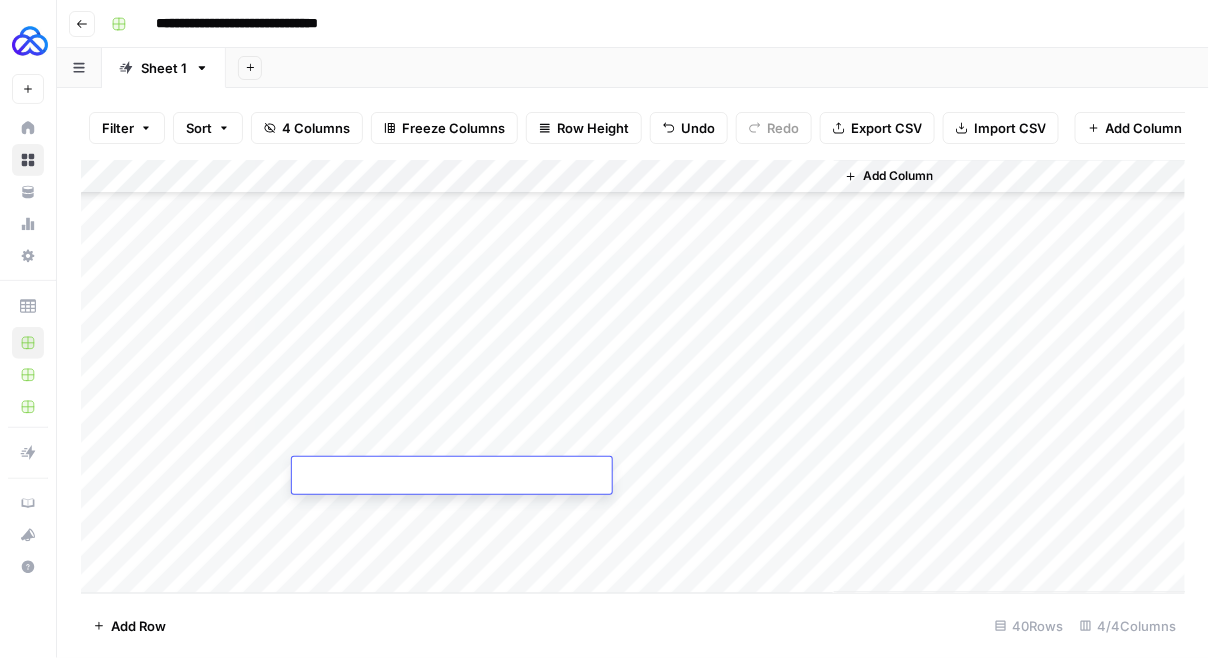type on "**********" 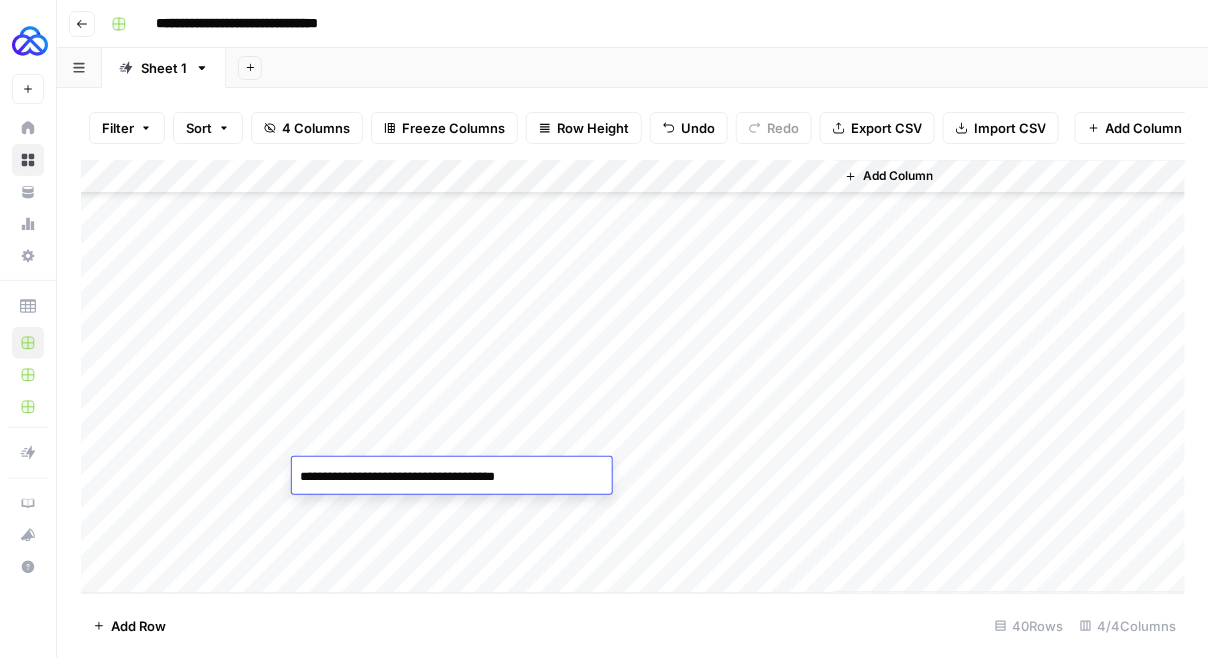 click on "Add Column" at bounding box center [633, 377] 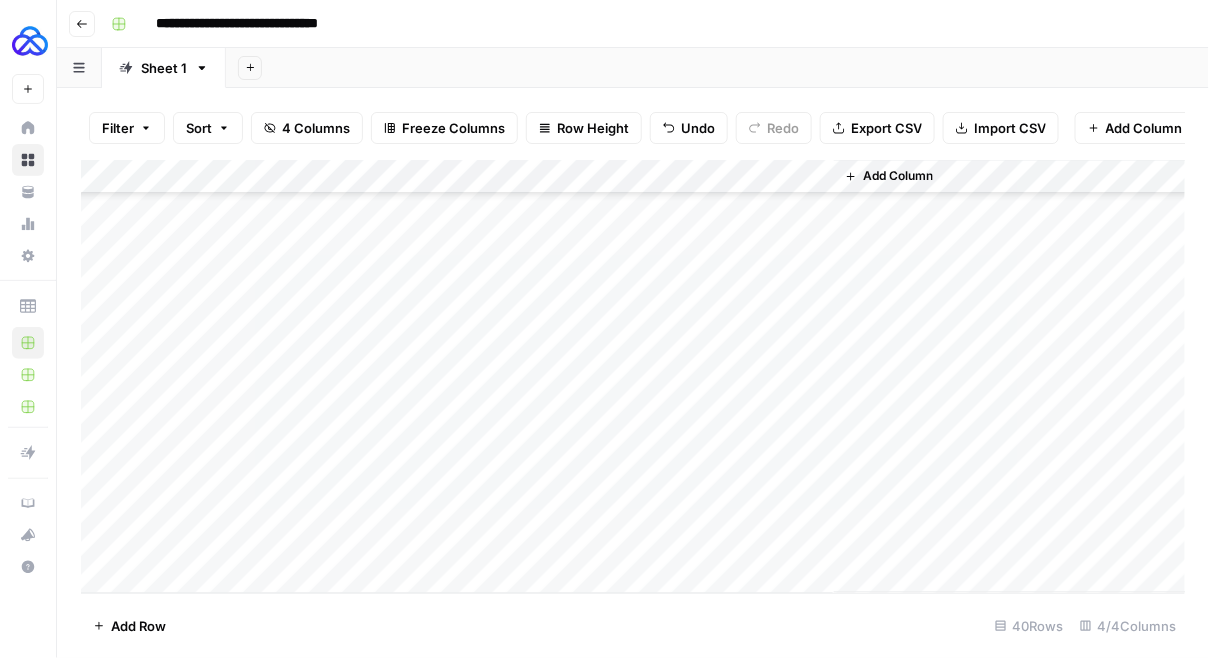 click on "Add Column" at bounding box center (633, 377) 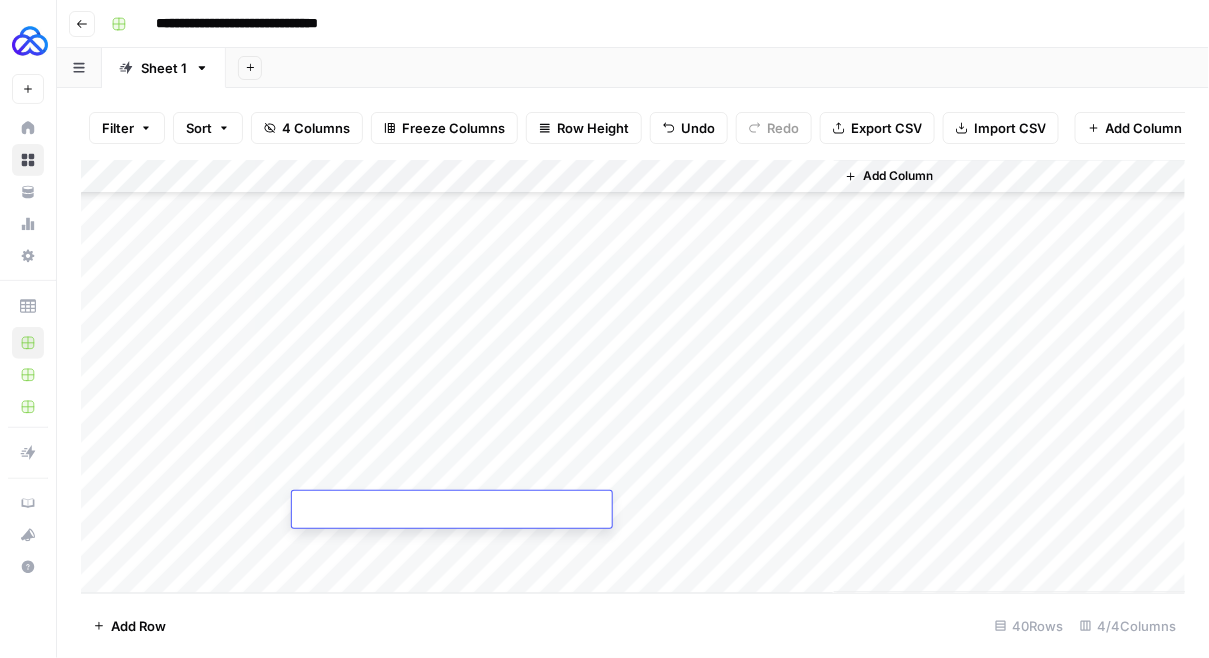 type on "**********" 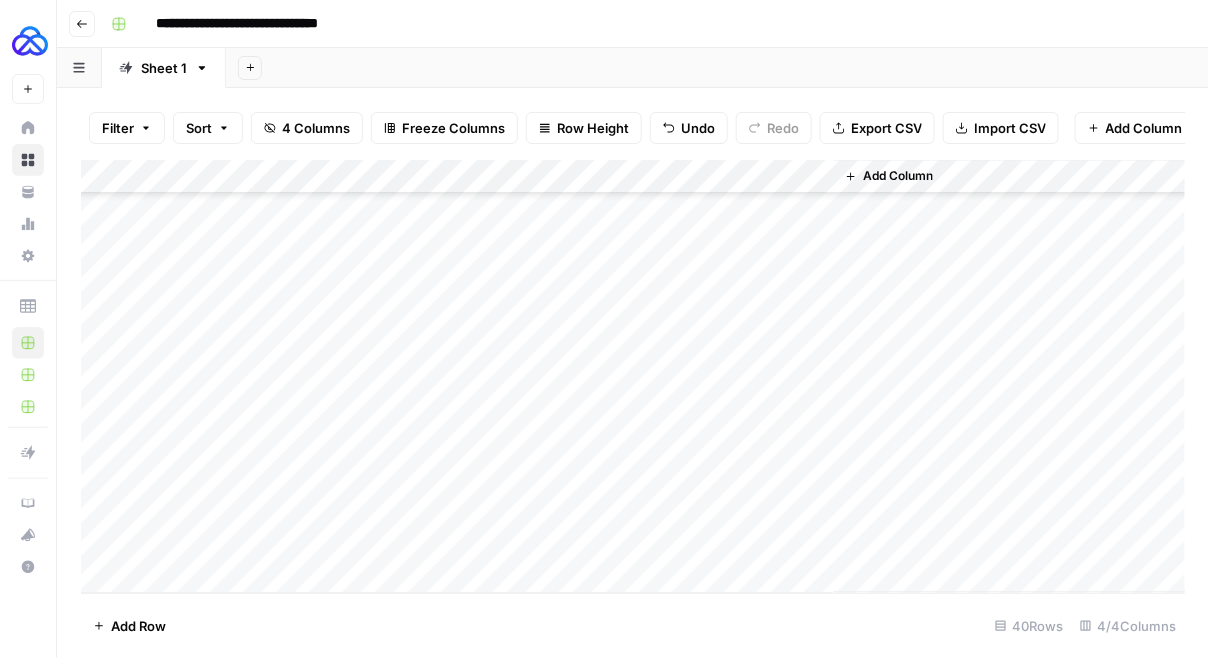 click on "Add Column" at bounding box center [633, 377] 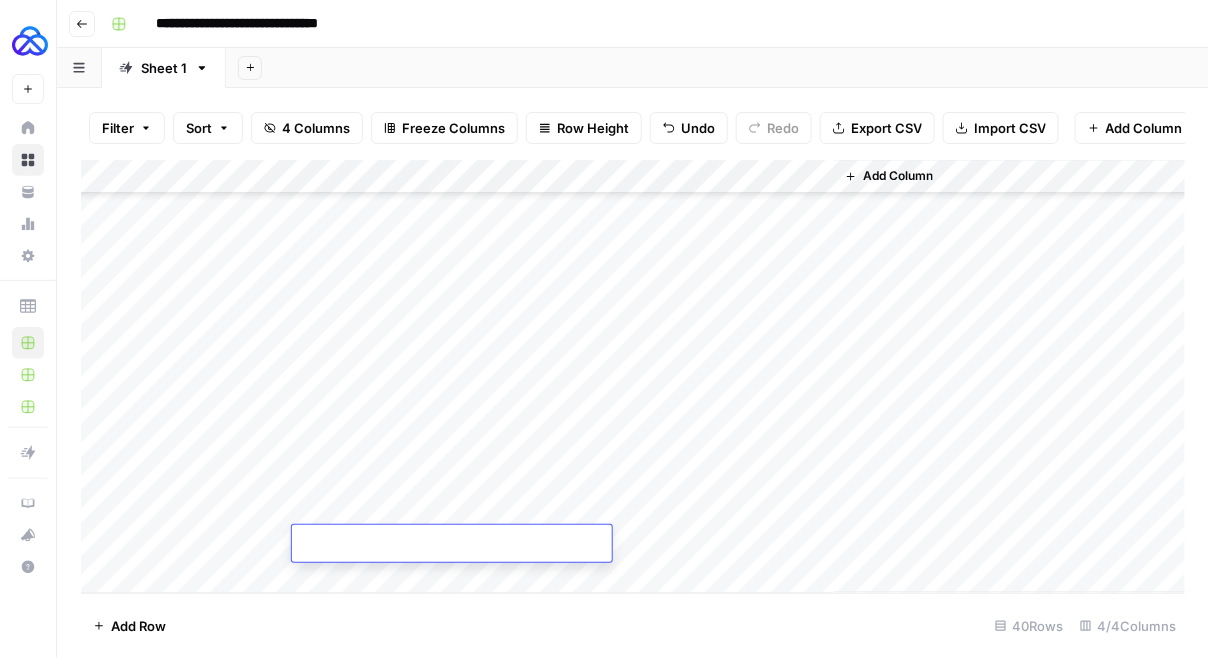 type on "**********" 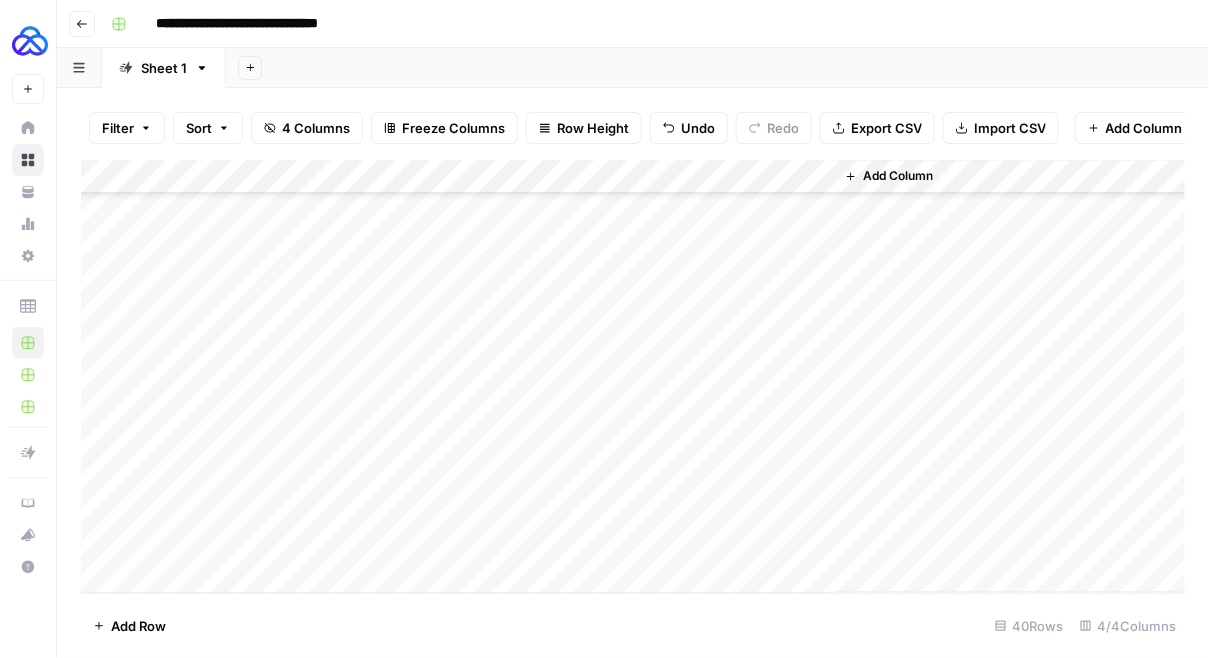 click on "Add Column" at bounding box center (633, 377) 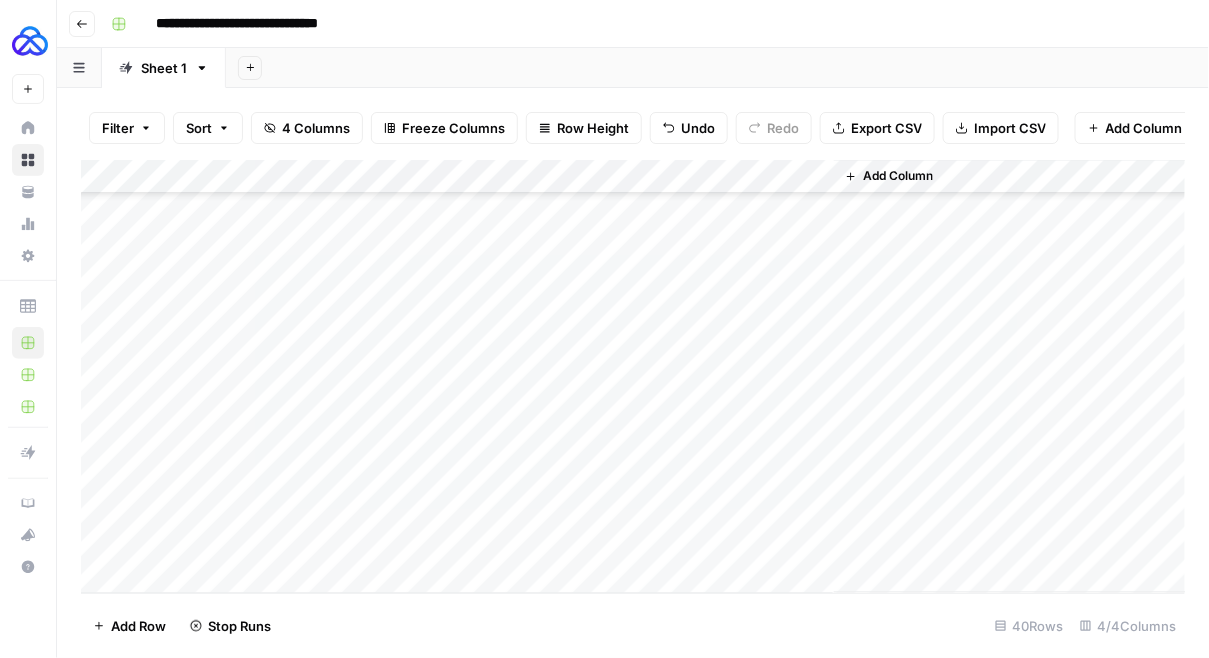 click on "Add Column" at bounding box center [633, 377] 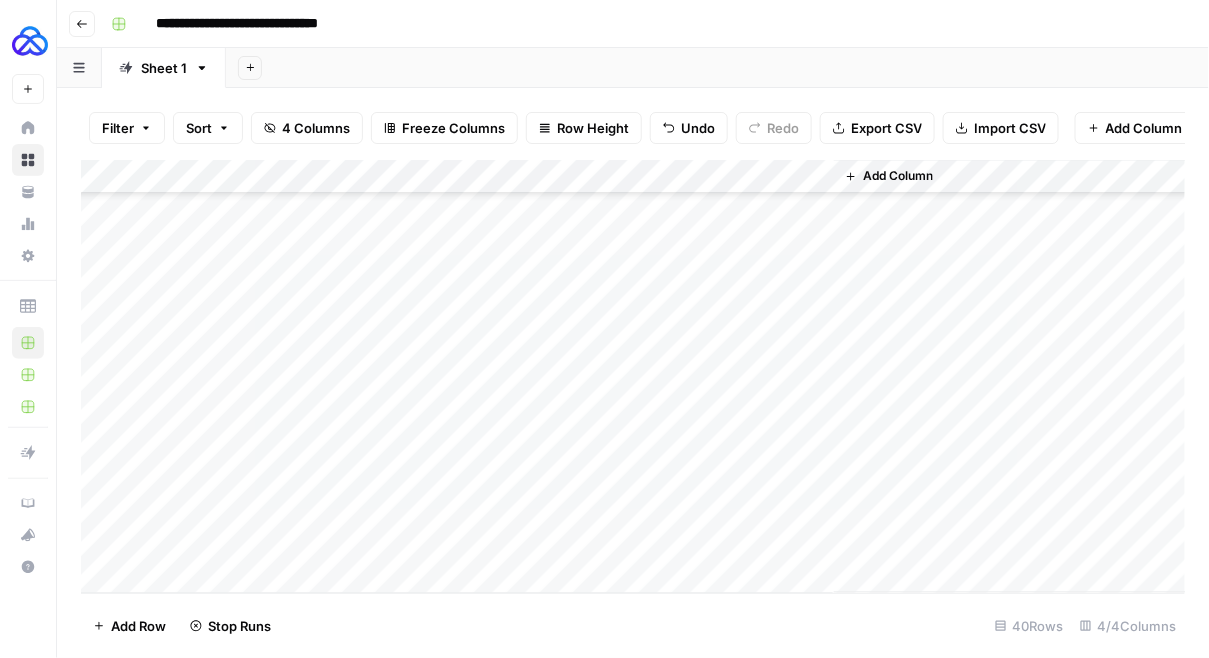 click on "Add Column" at bounding box center (633, 377) 